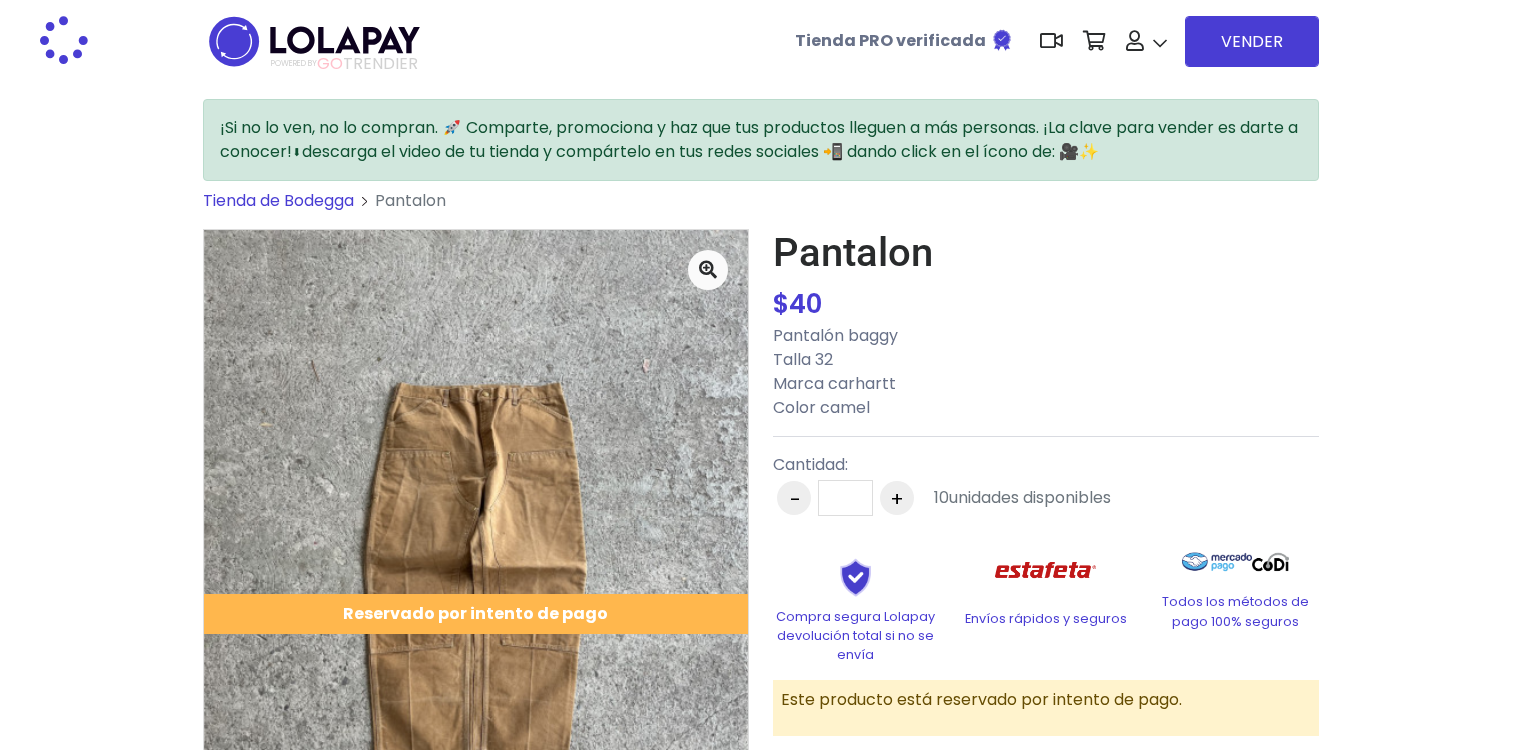 scroll, scrollTop: 0, scrollLeft: 0, axis: both 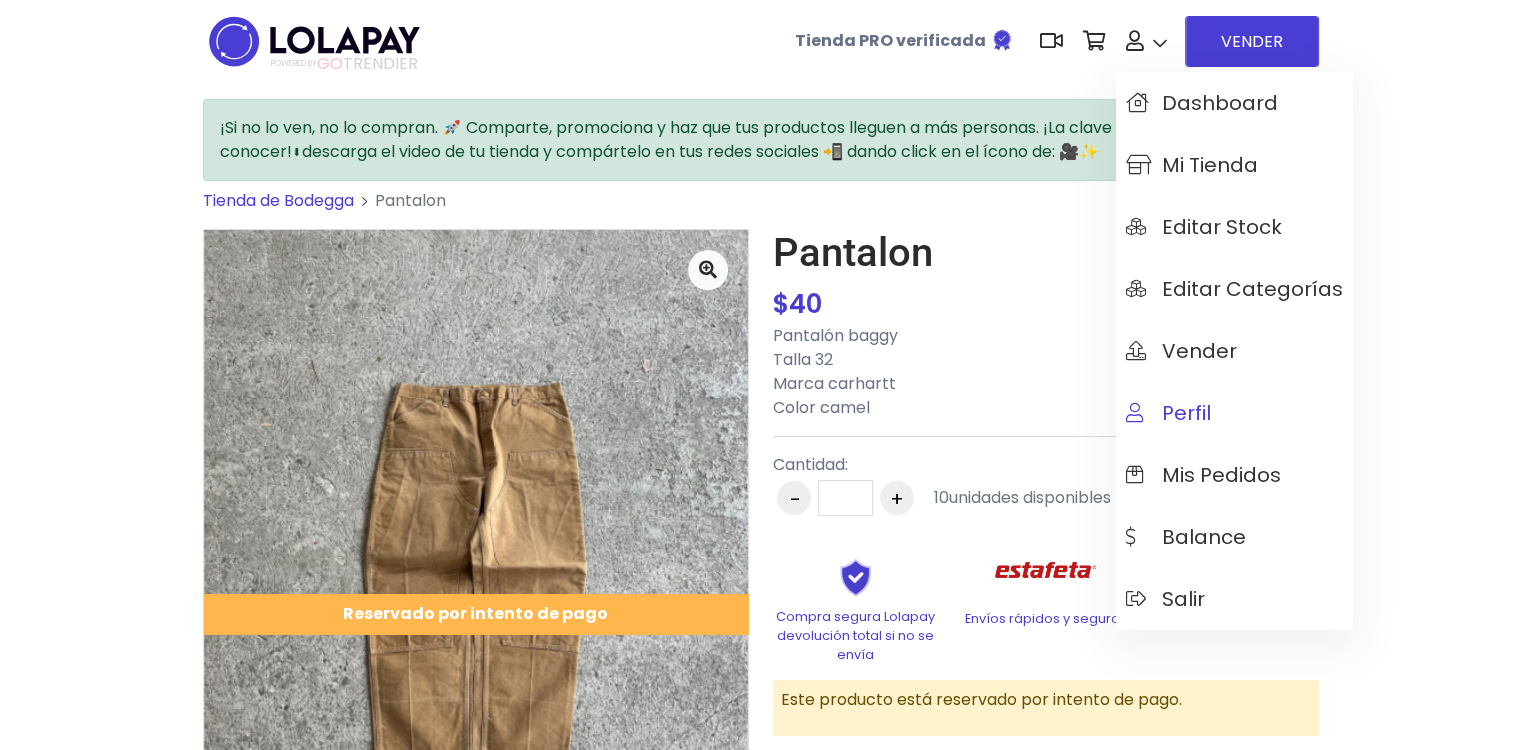 click on "Perfil" at bounding box center [1234, 413] 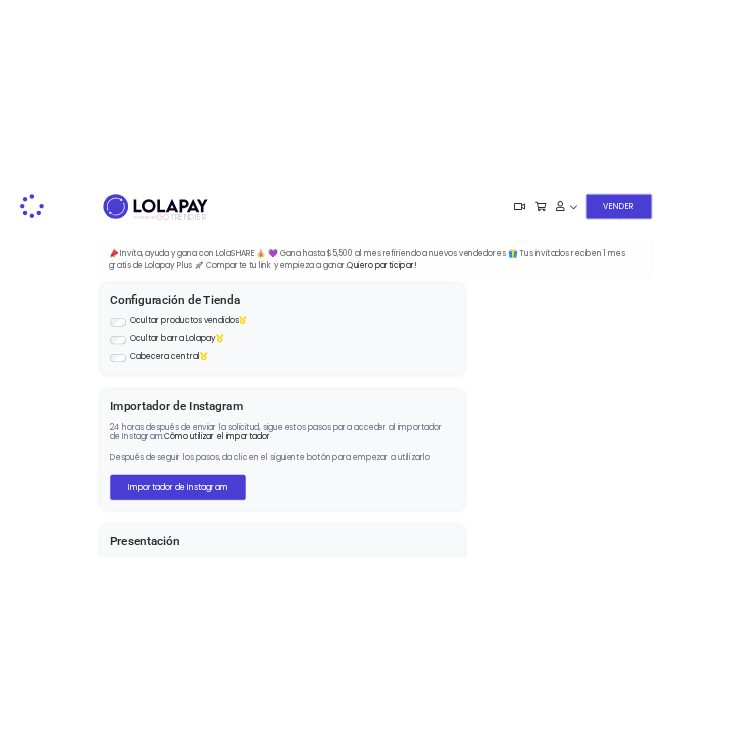 scroll, scrollTop: 0, scrollLeft: 0, axis: both 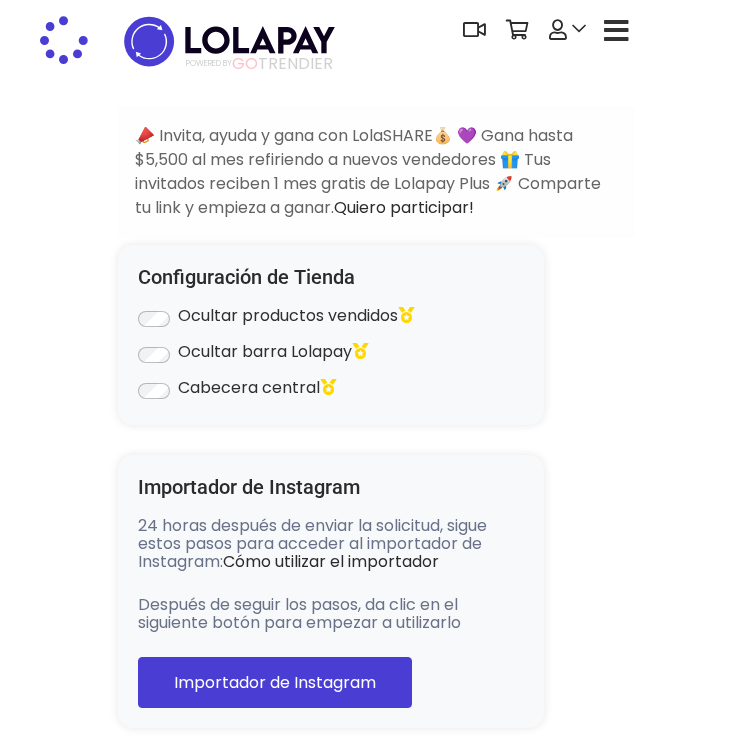 type on "**********" 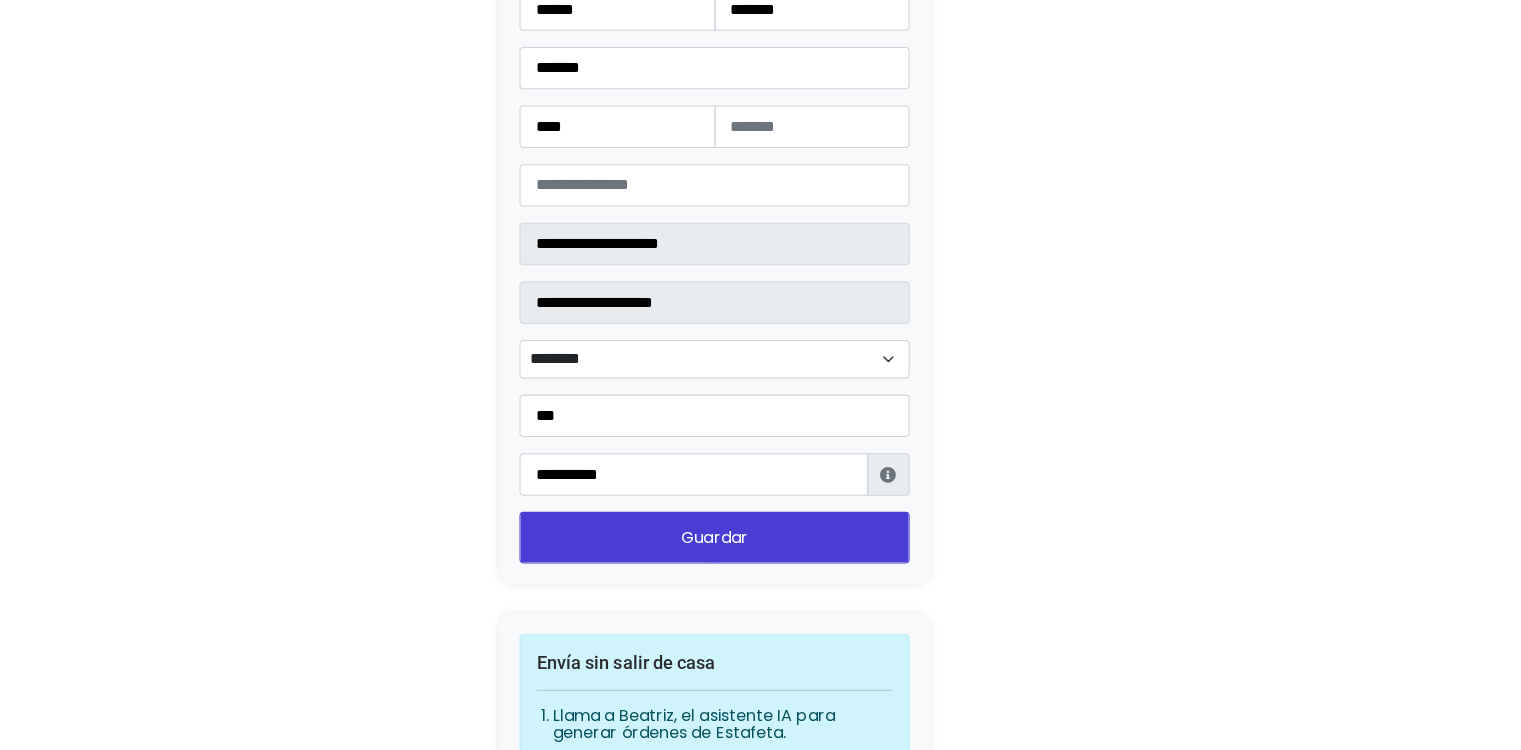 scroll, scrollTop: 2600, scrollLeft: 0, axis: vertical 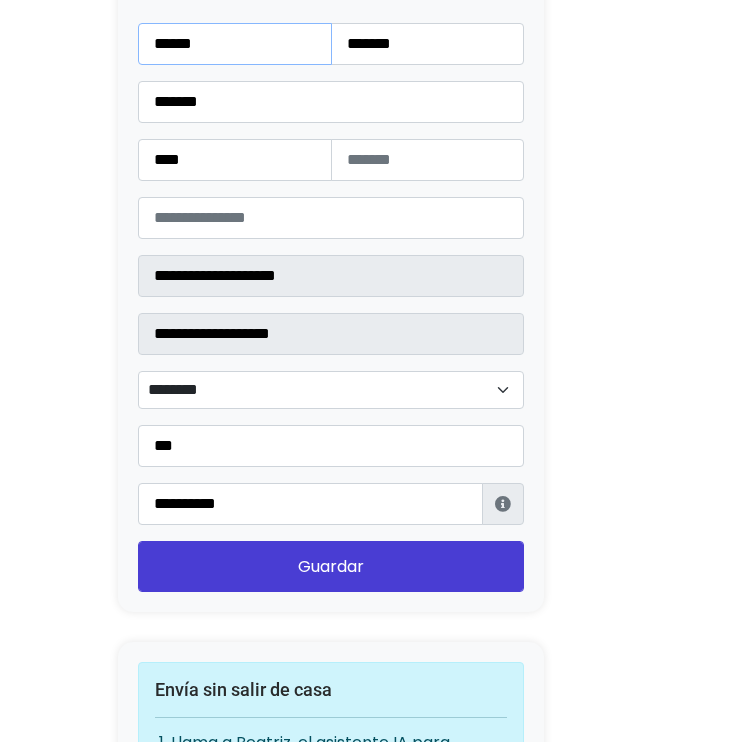 click on "******" at bounding box center (235, 44) 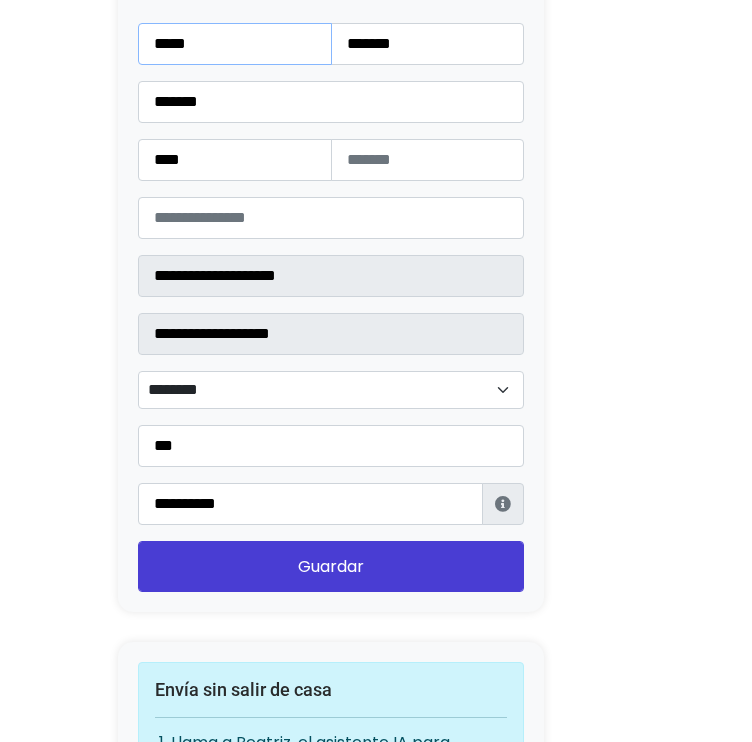 type on "****" 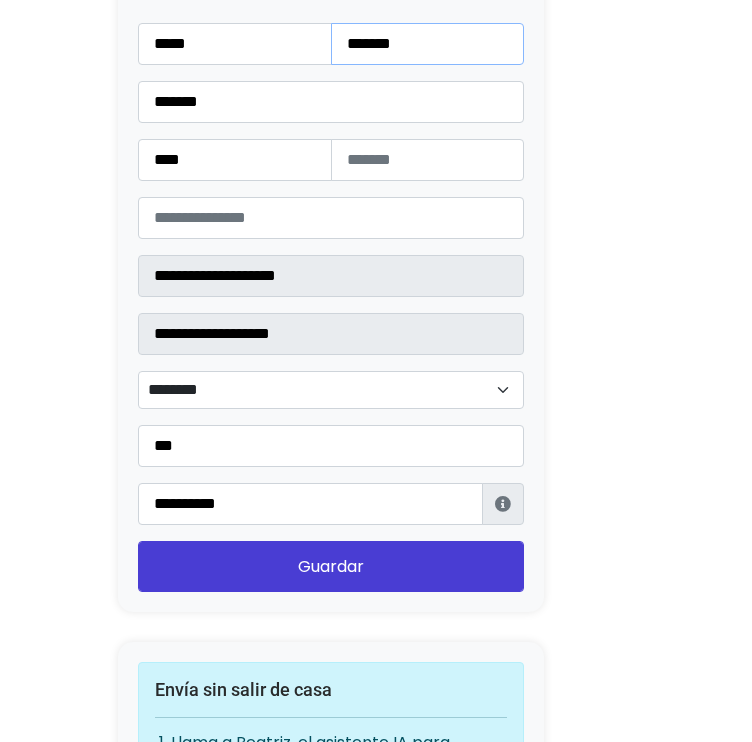 click on "*******" at bounding box center [428, 44] 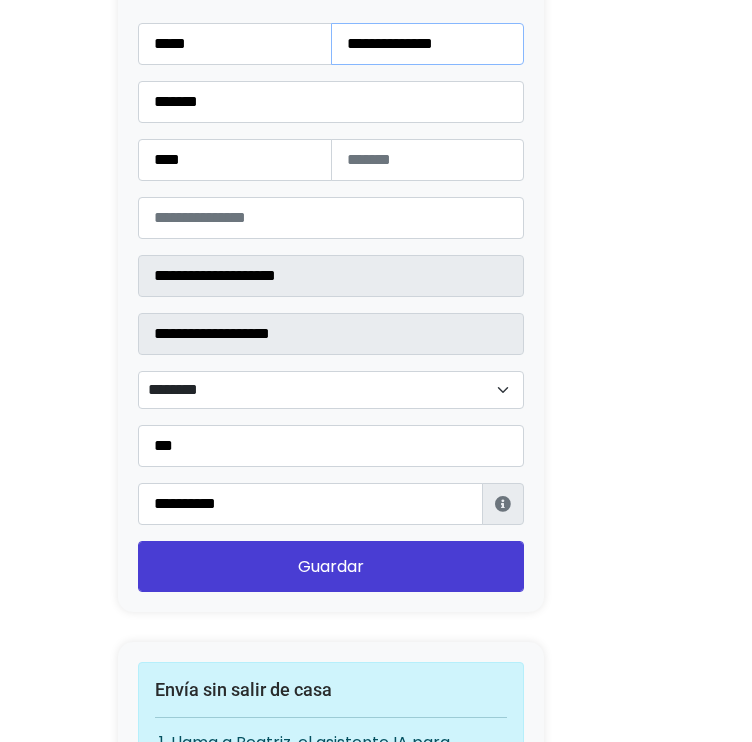 type on "**********" 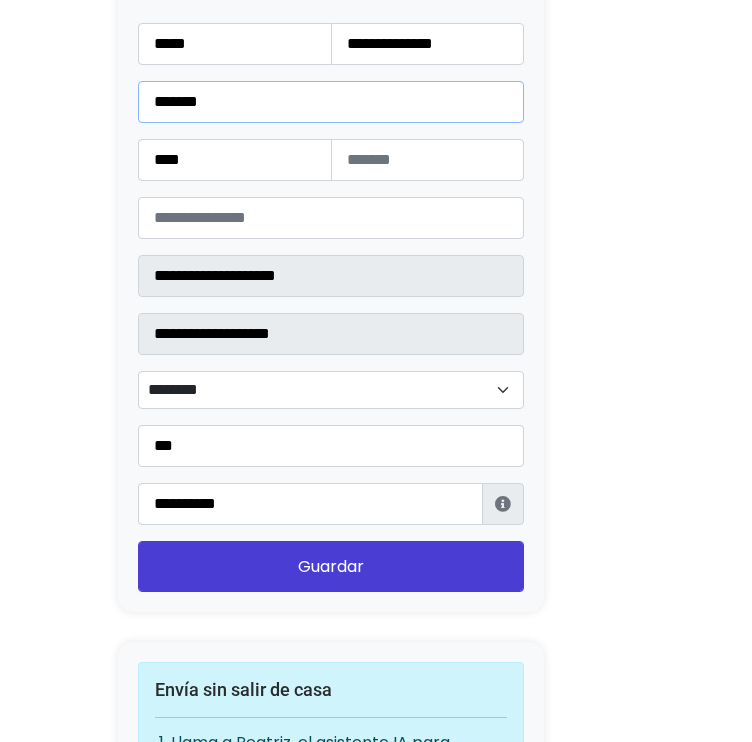 click on "*******" at bounding box center [331, 102] 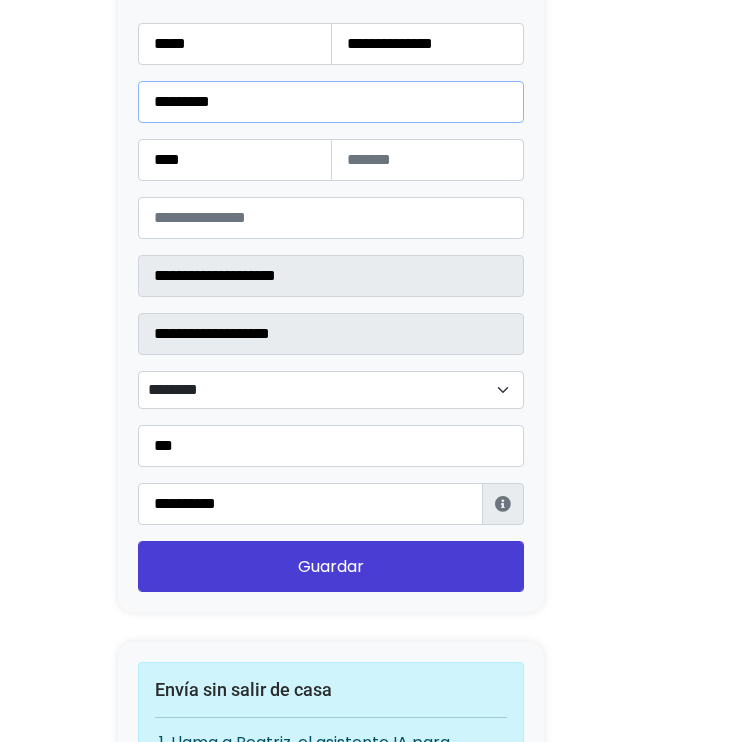 type on "********" 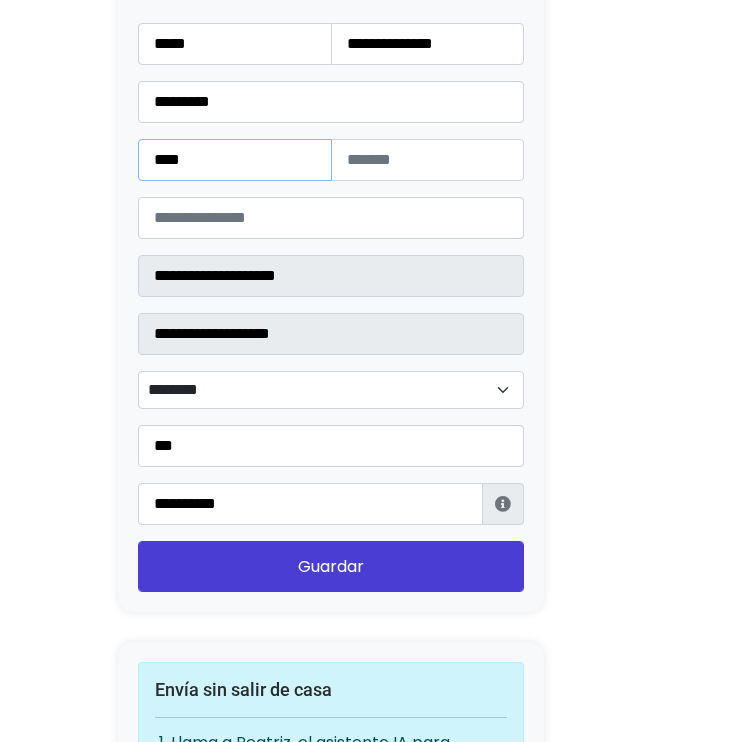 click on "****" at bounding box center [235, 160] 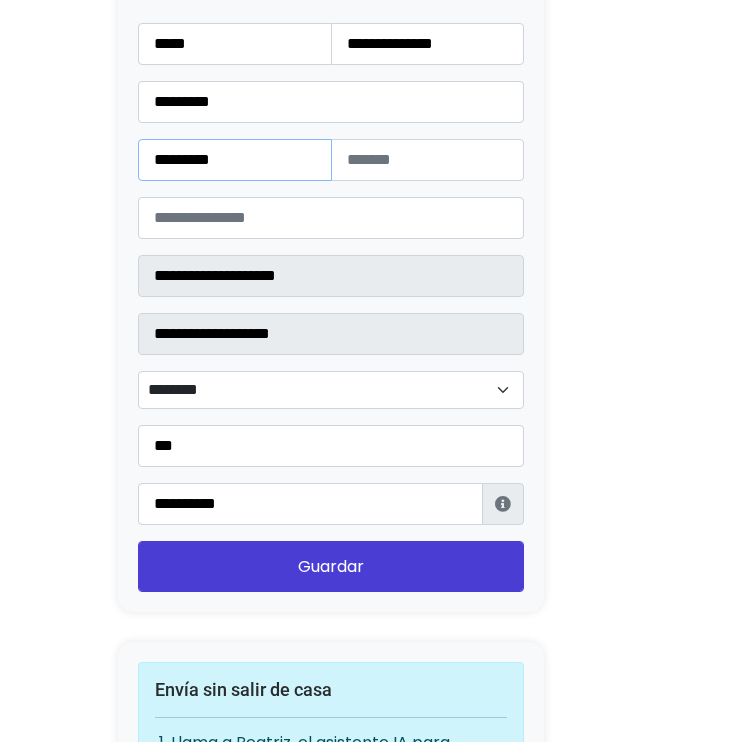 click on "*********" at bounding box center [235, 160] 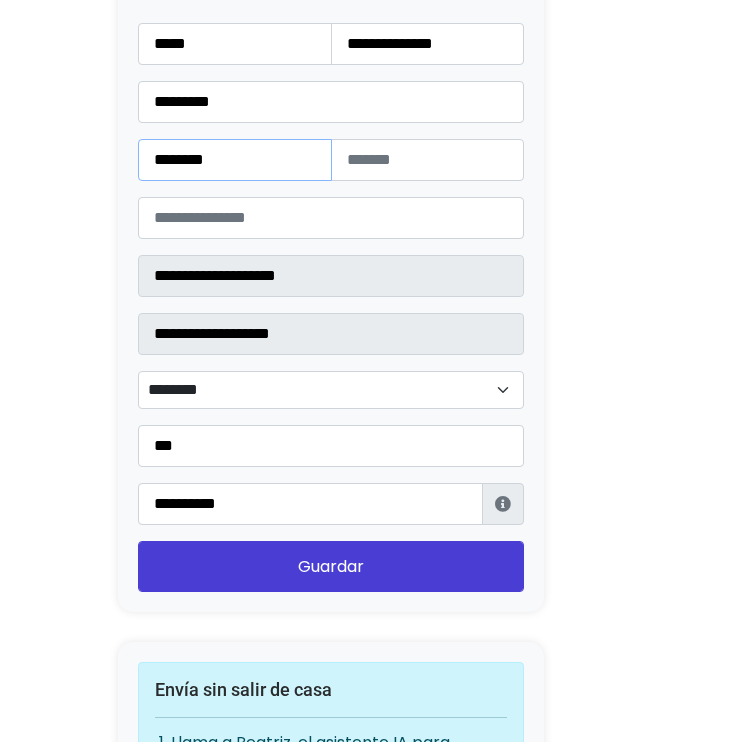 type on "********" 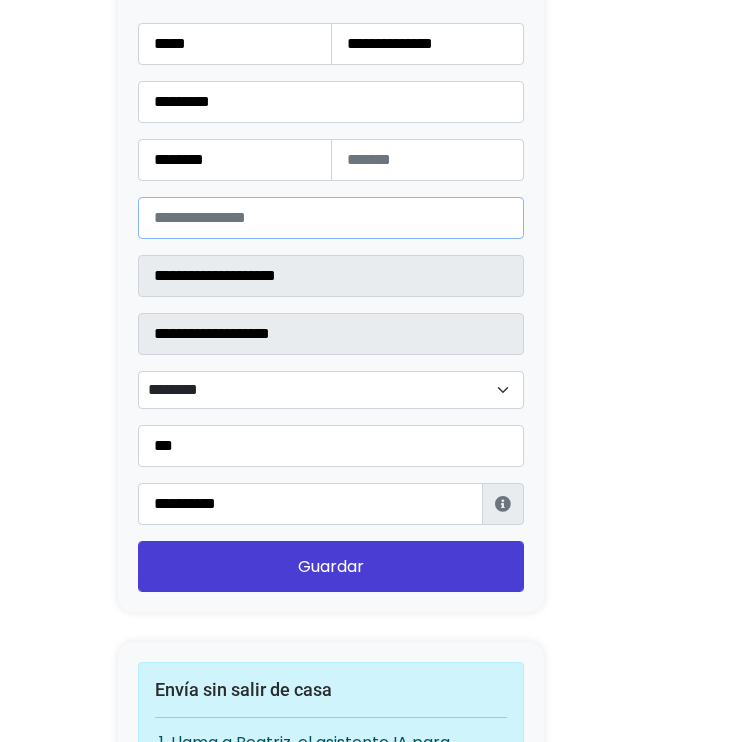 click on "*****" at bounding box center (331, 218) 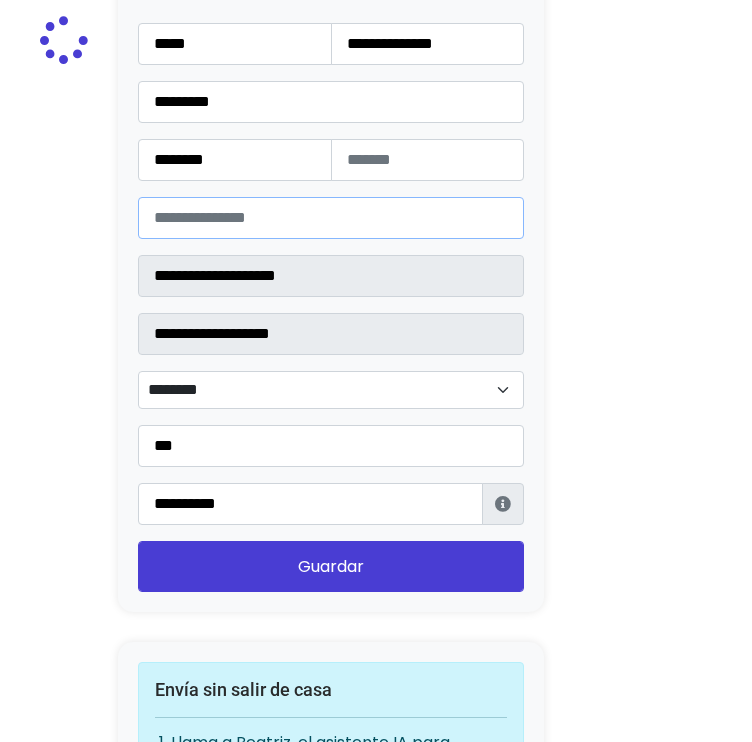type on "**********" 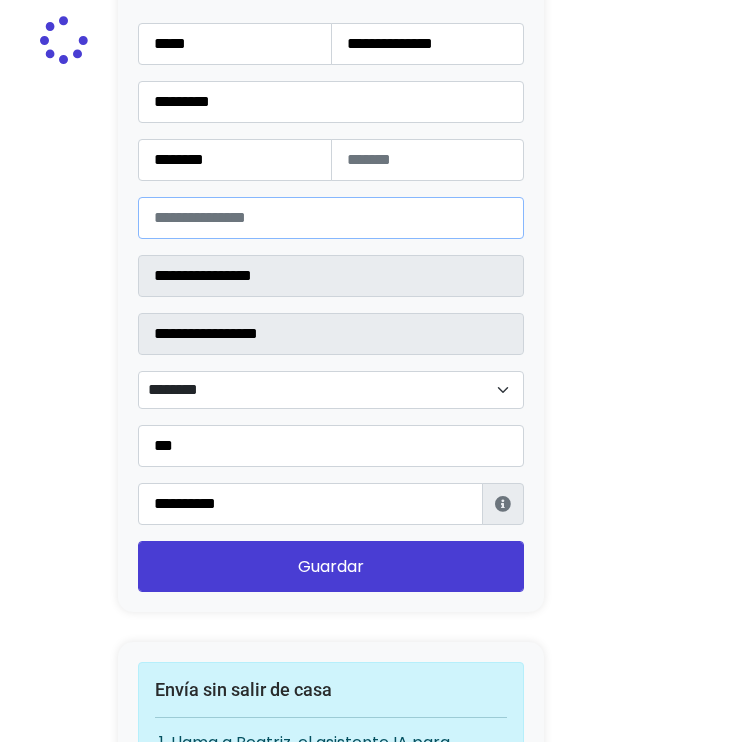 select 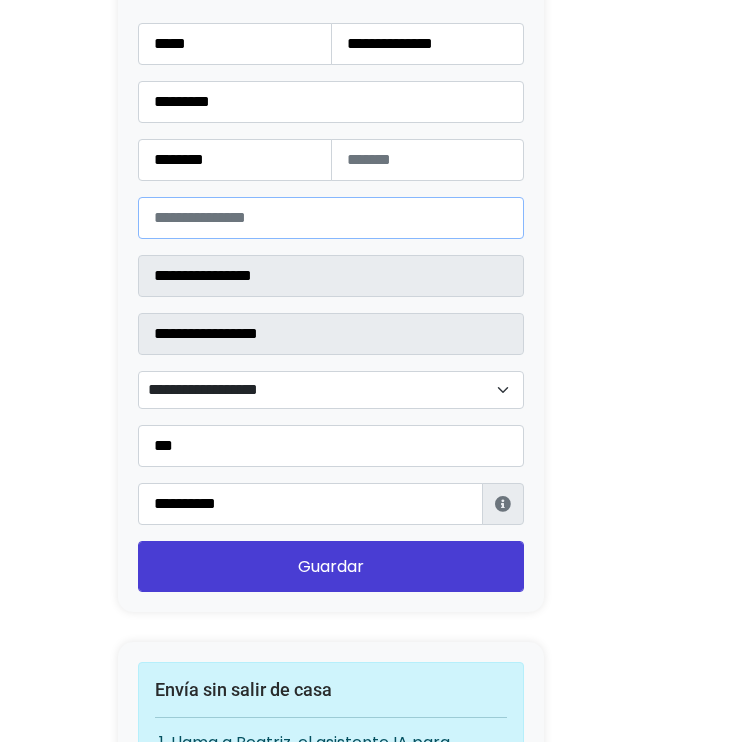 type on "*****" 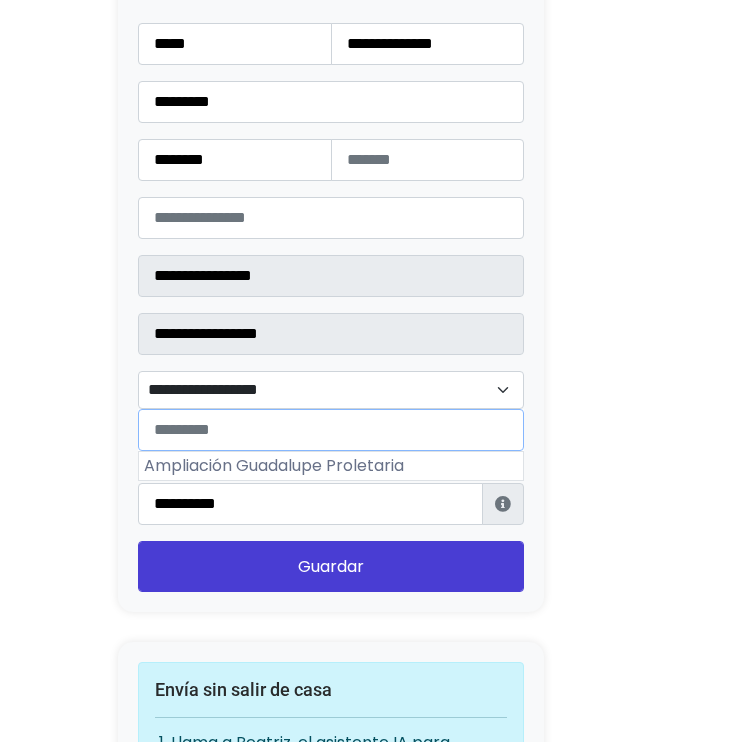 click on "**********" at bounding box center (331, 390) 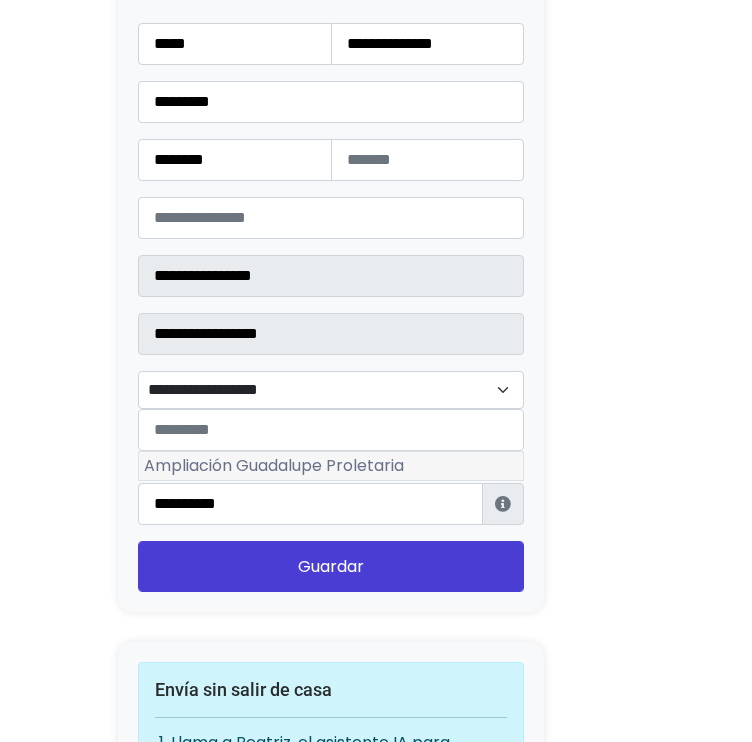 click on "Ampliación Guadalupe Proletaria" at bounding box center [331, 466] 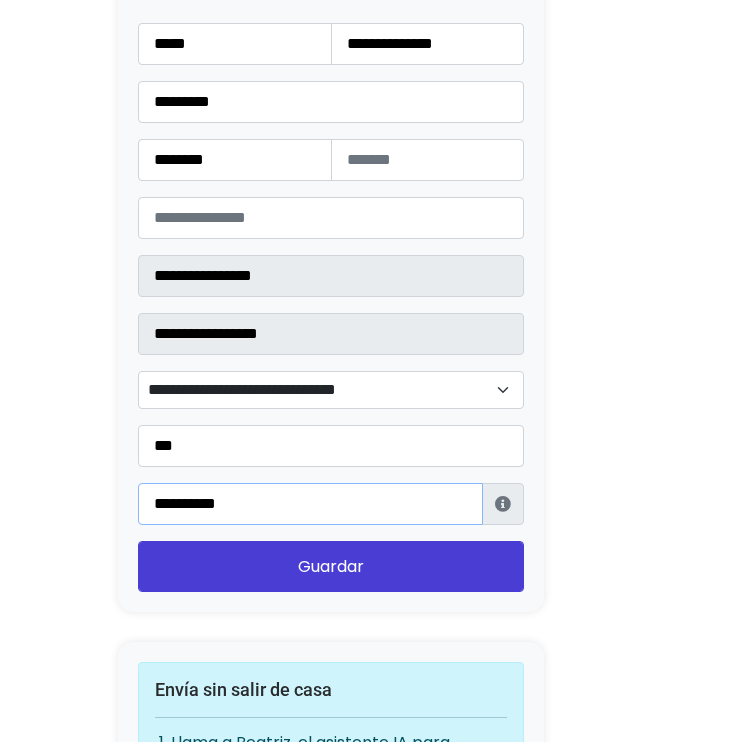 click on "**********" at bounding box center (310, 504) 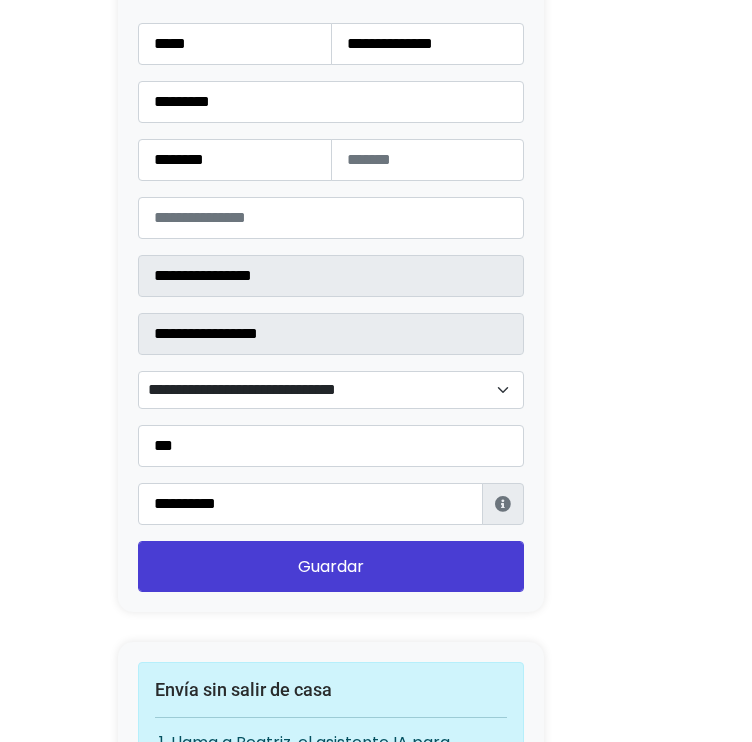 click on "**********" at bounding box center [331, 307] 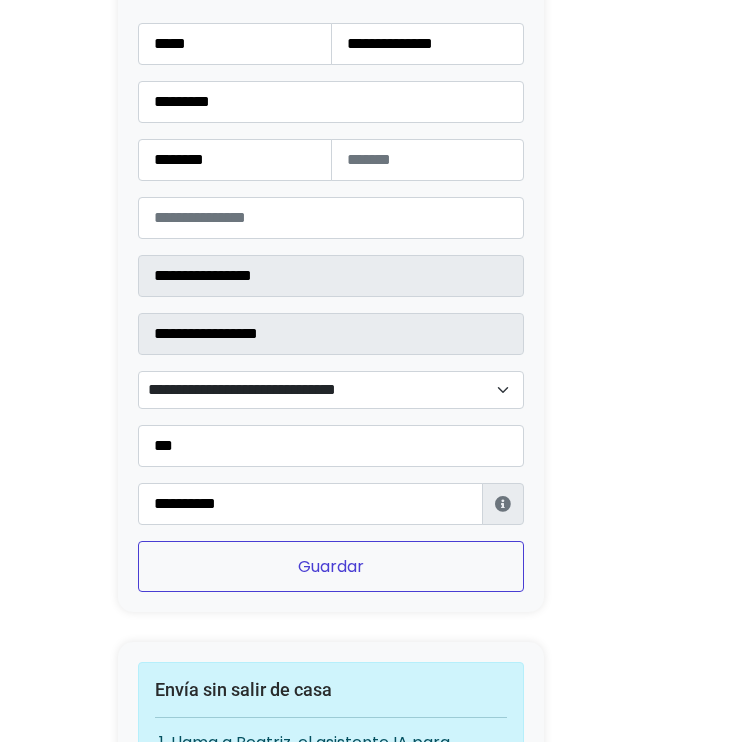 click on "Guardar" at bounding box center (331, 566) 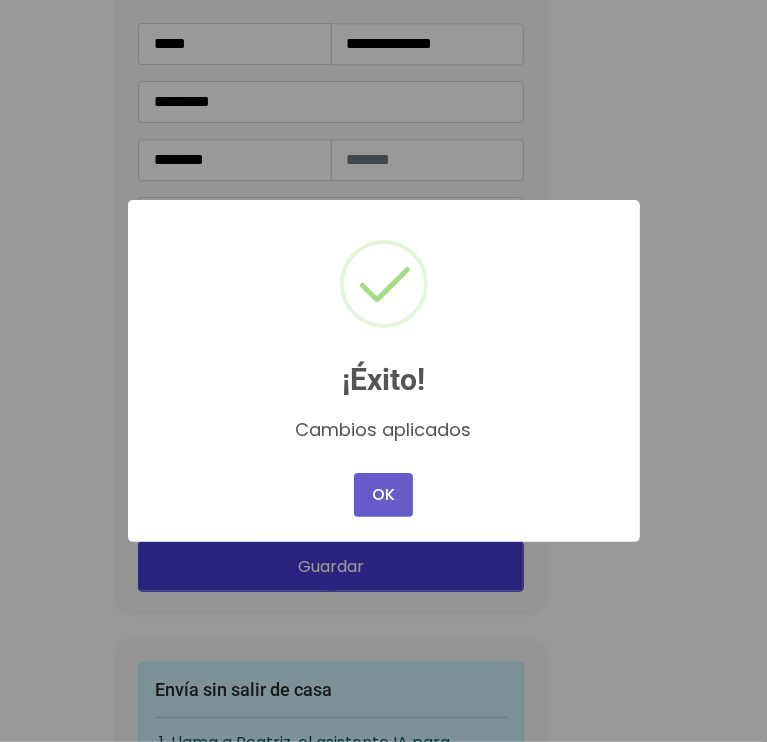click on "OK" at bounding box center [383, 495] 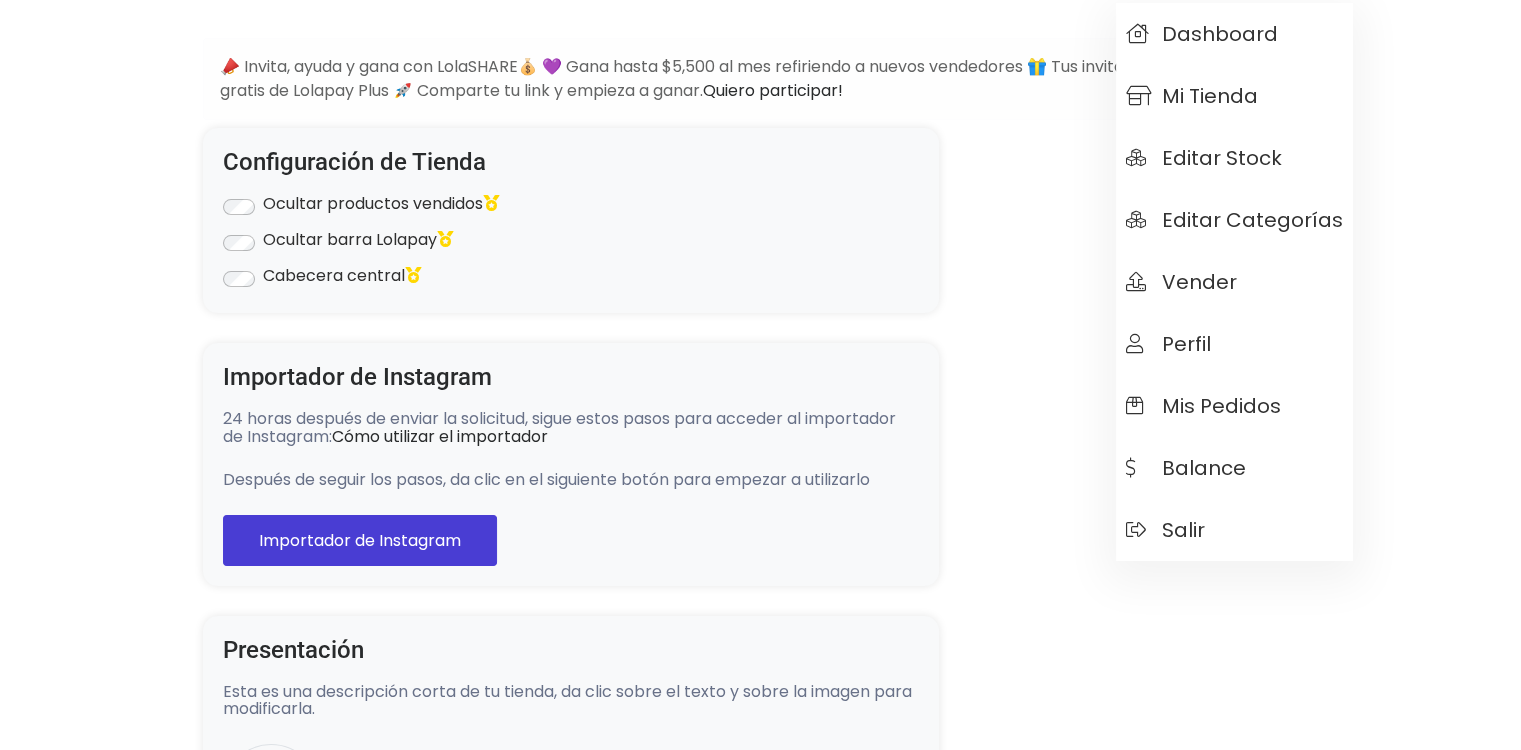 scroll, scrollTop: 0, scrollLeft: 0, axis: both 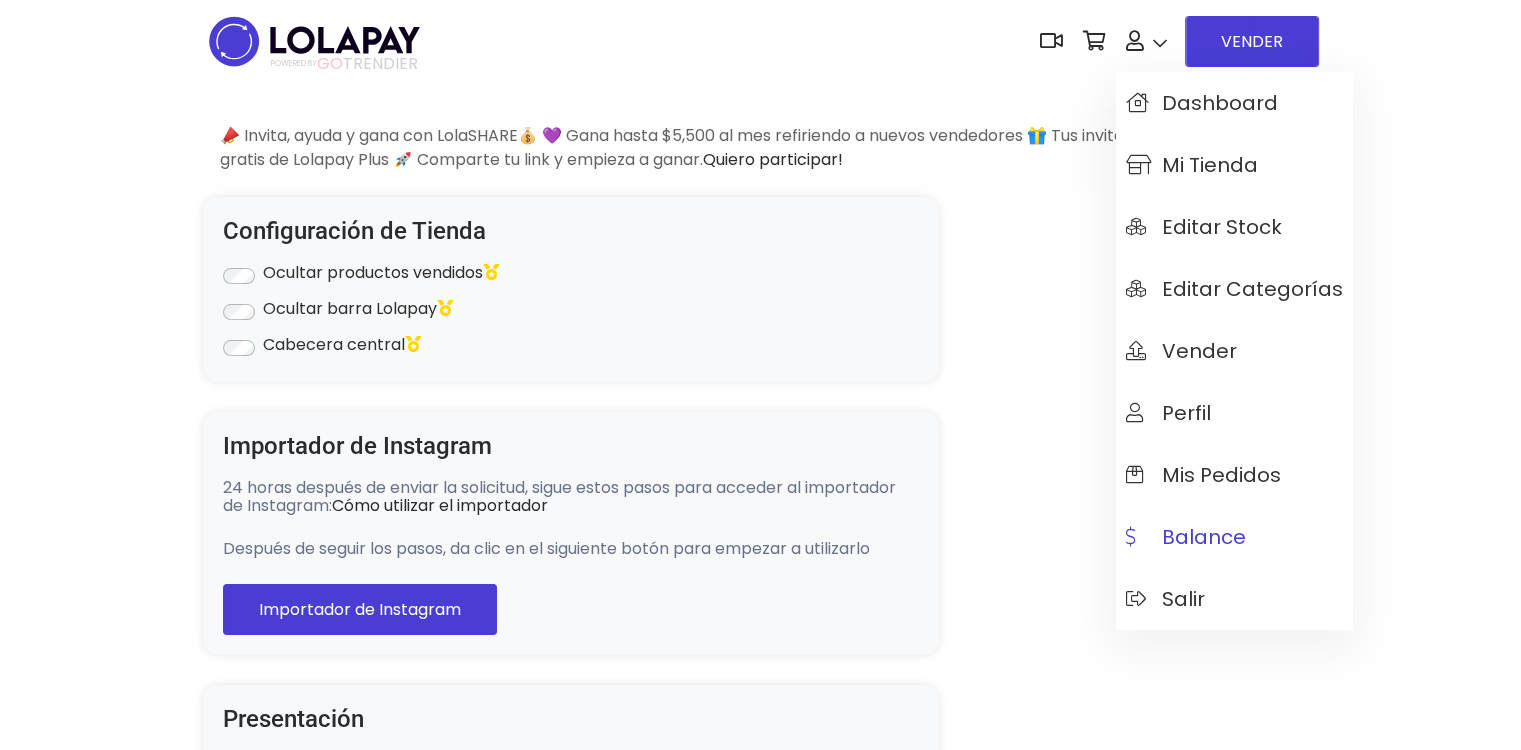click at bounding box center [1136, 537] 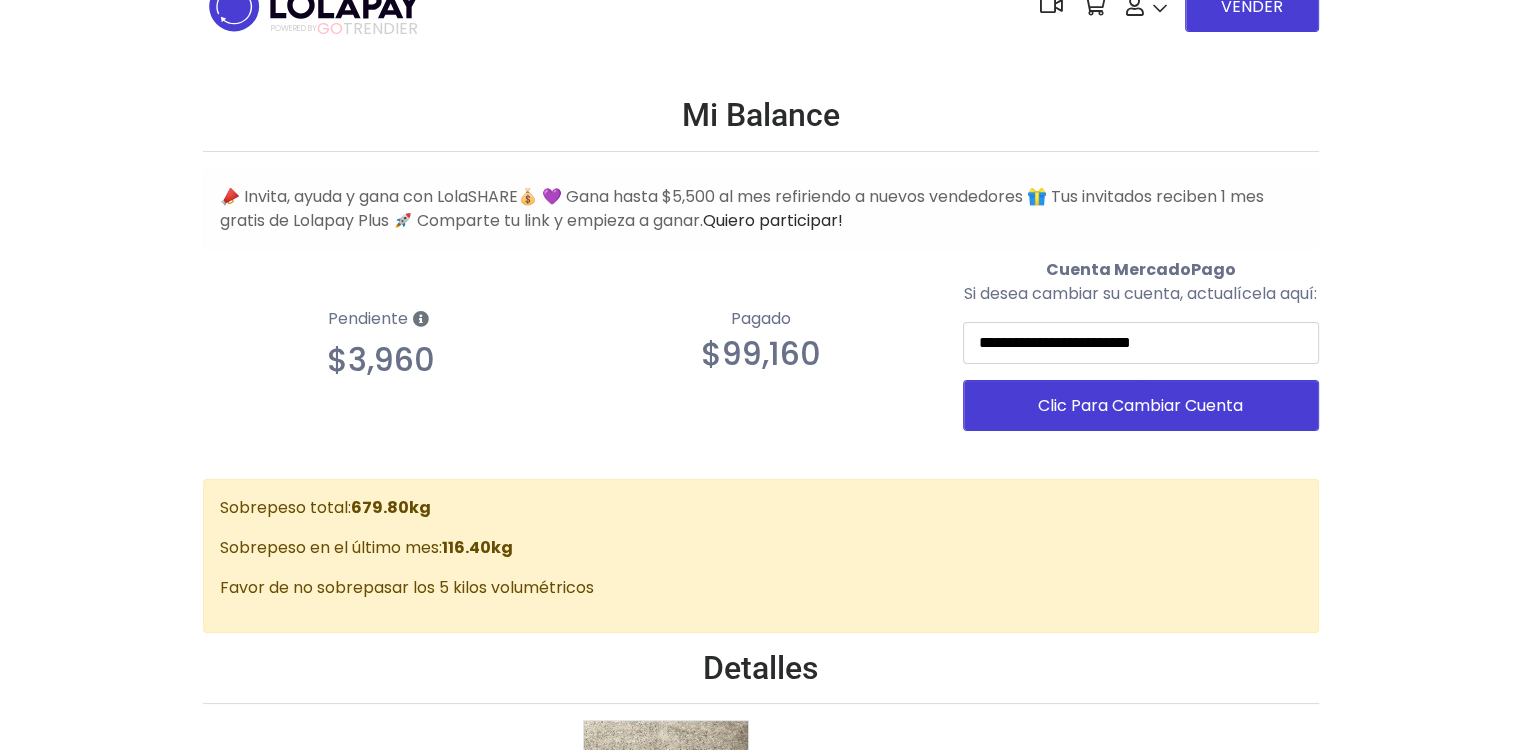 scroll, scrollTop: 0, scrollLeft: 0, axis: both 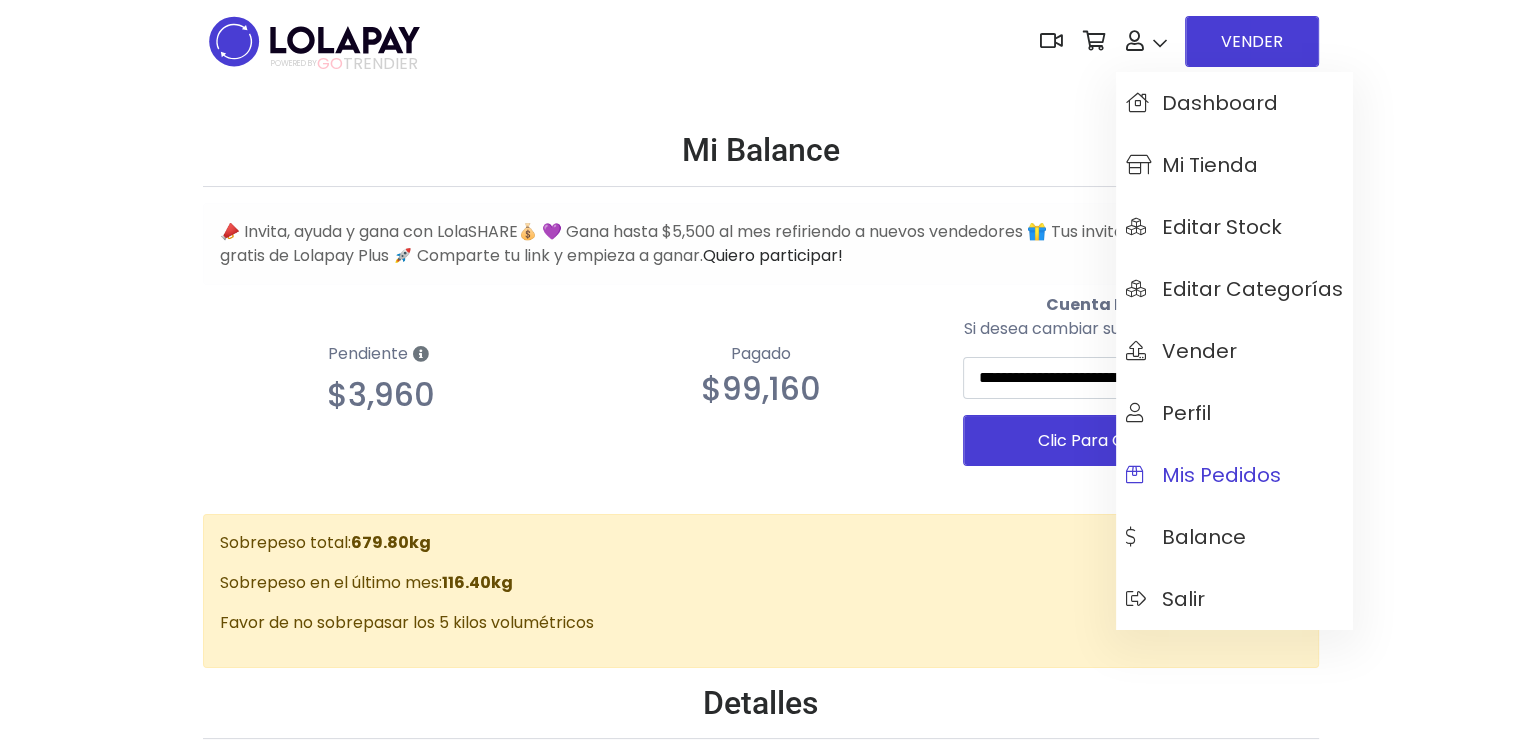click on "Mis pedidos" at bounding box center [1203, 475] 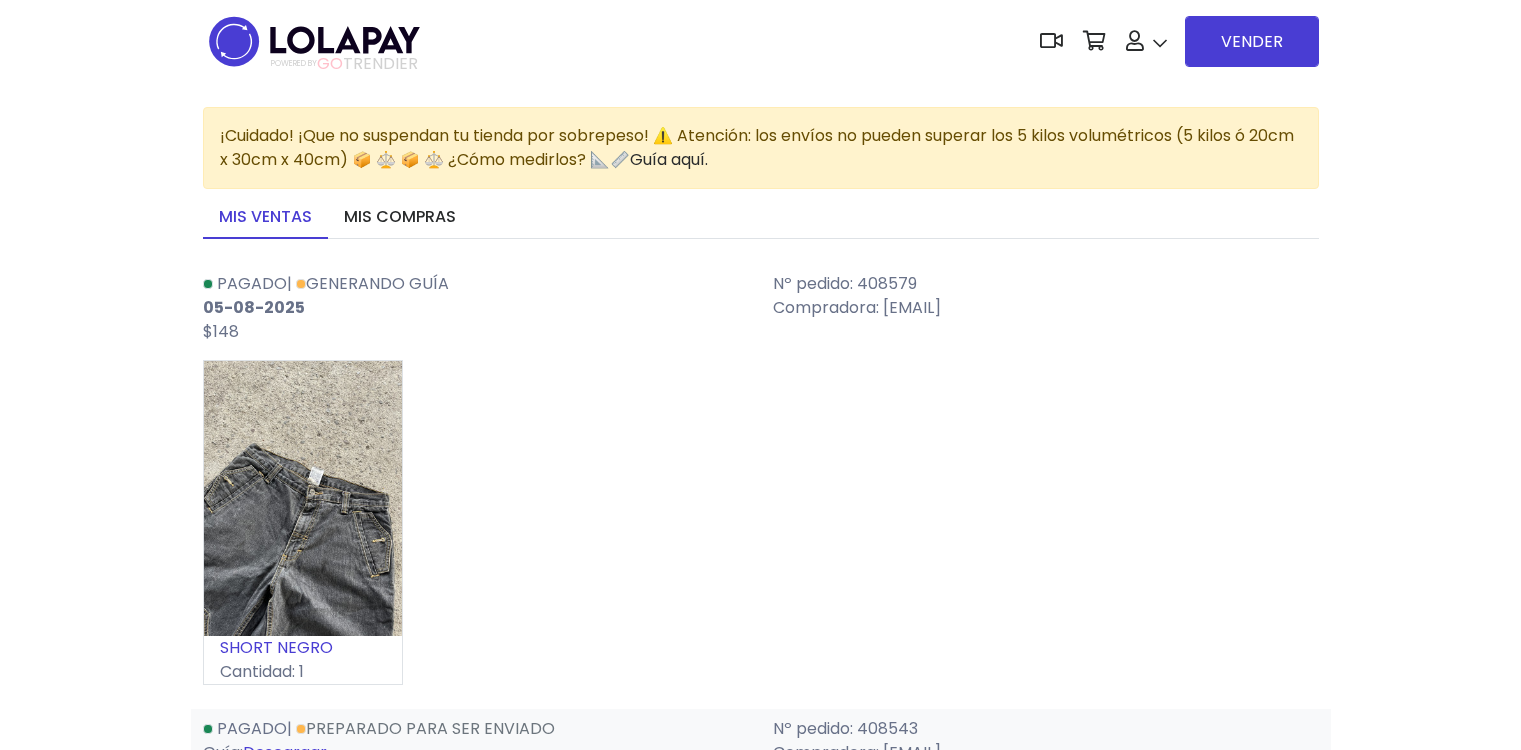 scroll, scrollTop: 0, scrollLeft: 0, axis: both 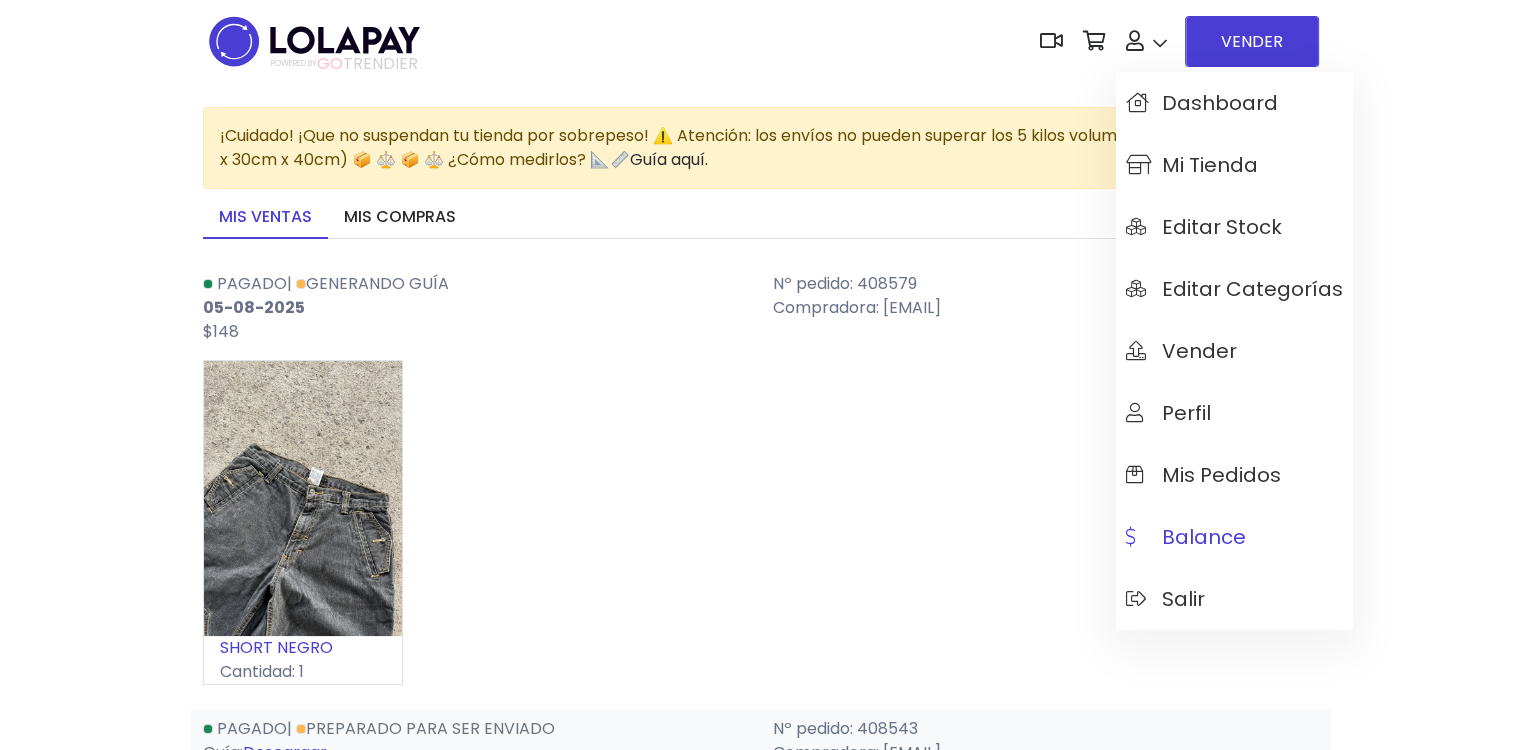 click on "Balance" at bounding box center (1234, 537) 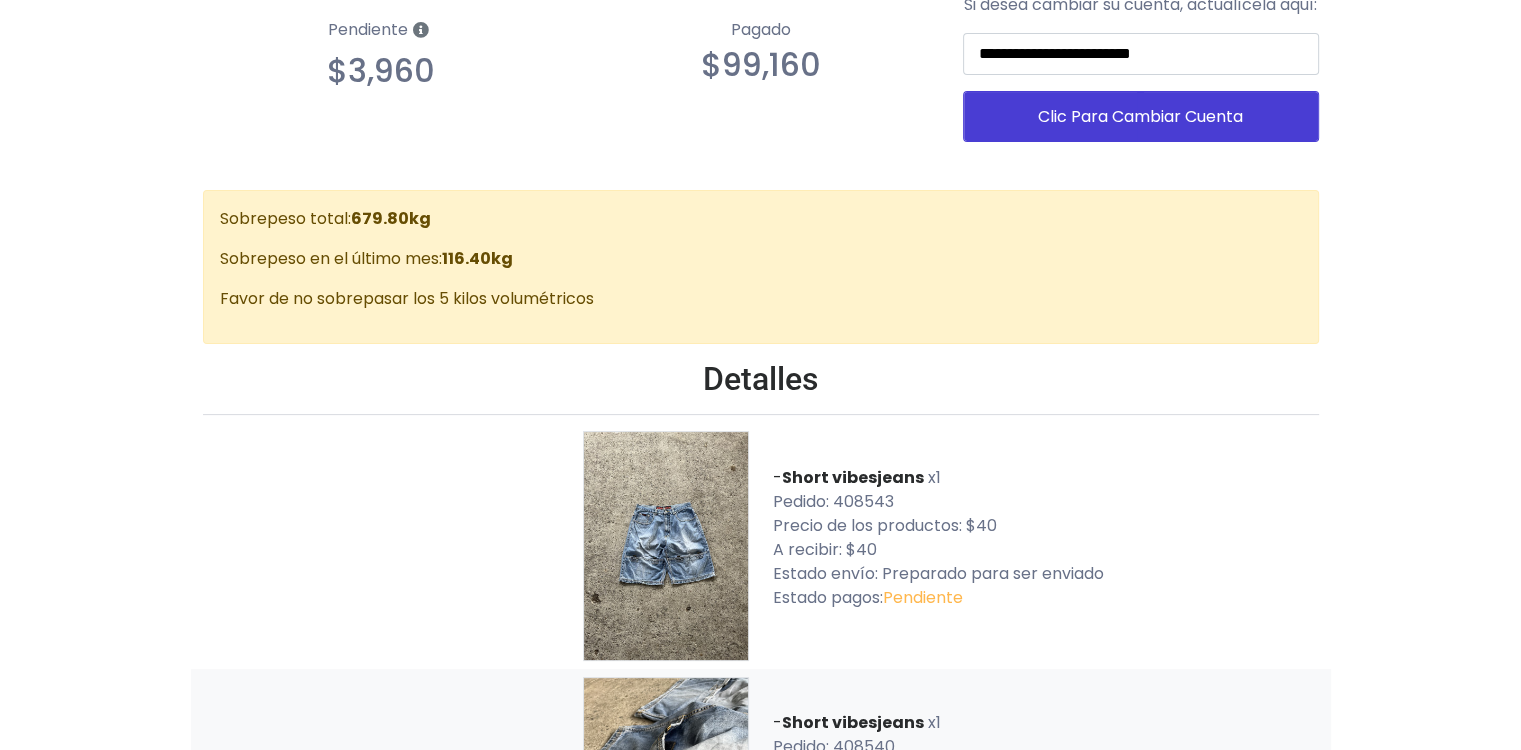 scroll, scrollTop: 0, scrollLeft: 0, axis: both 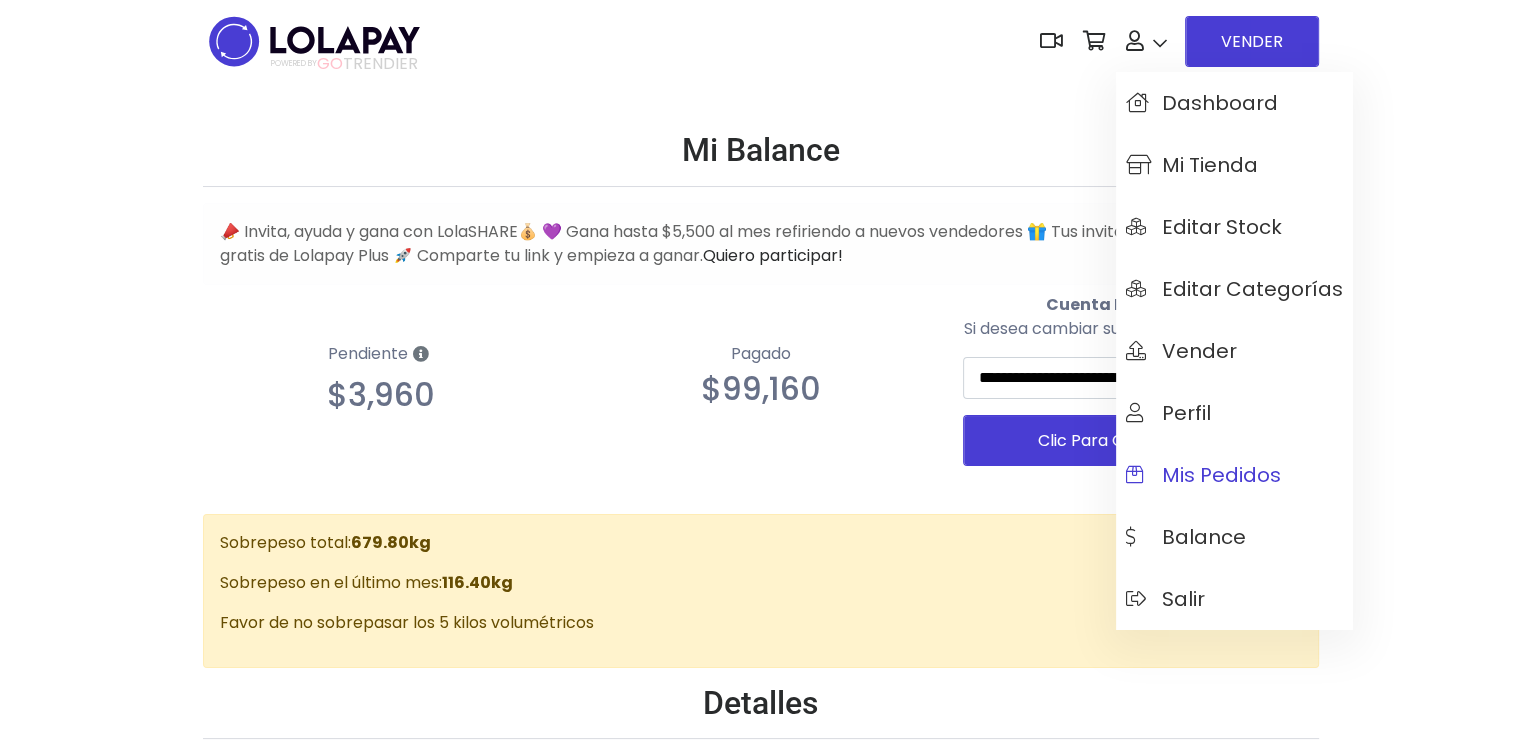 click on "Mis pedidos" at bounding box center (1203, 475) 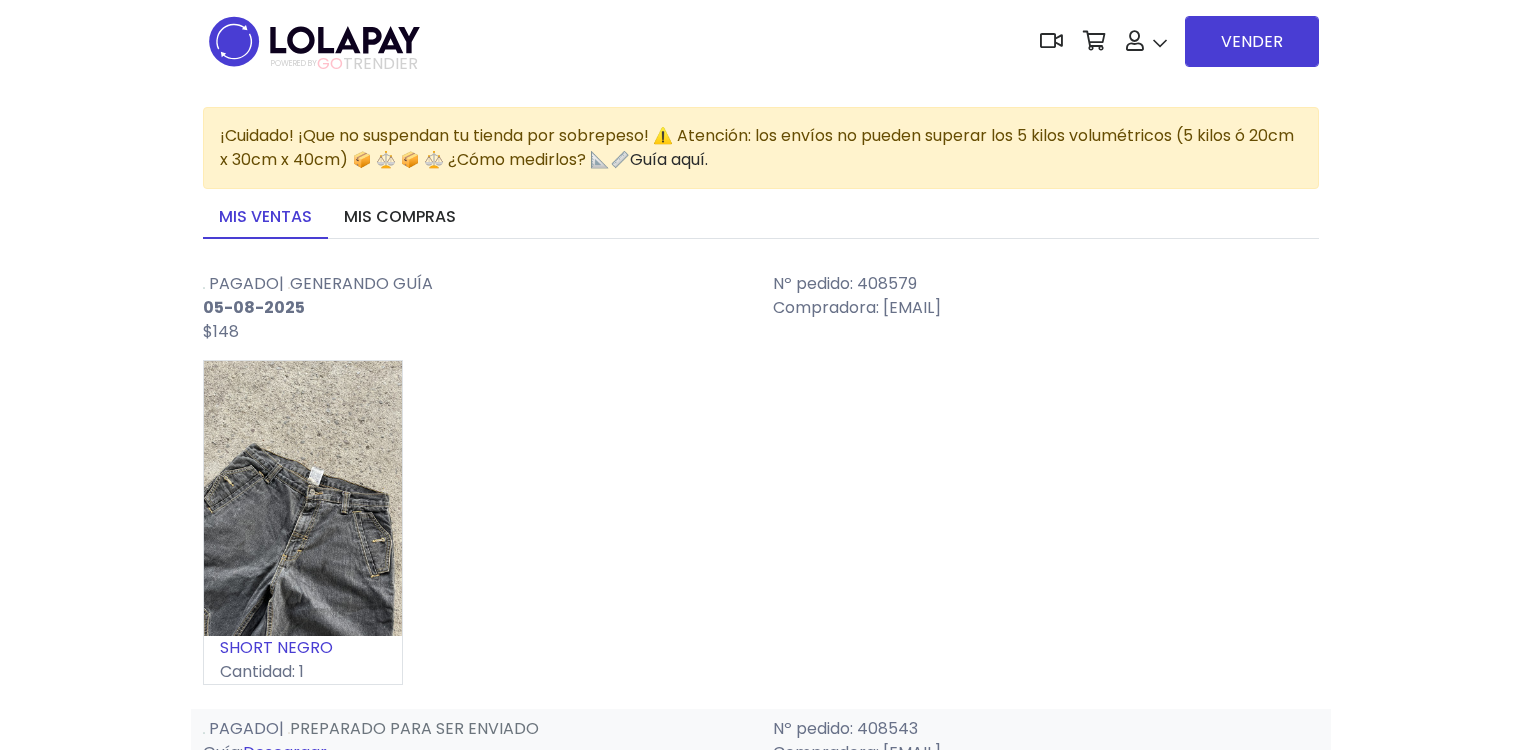 scroll, scrollTop: 0, scrollLeft: 0, axis: both 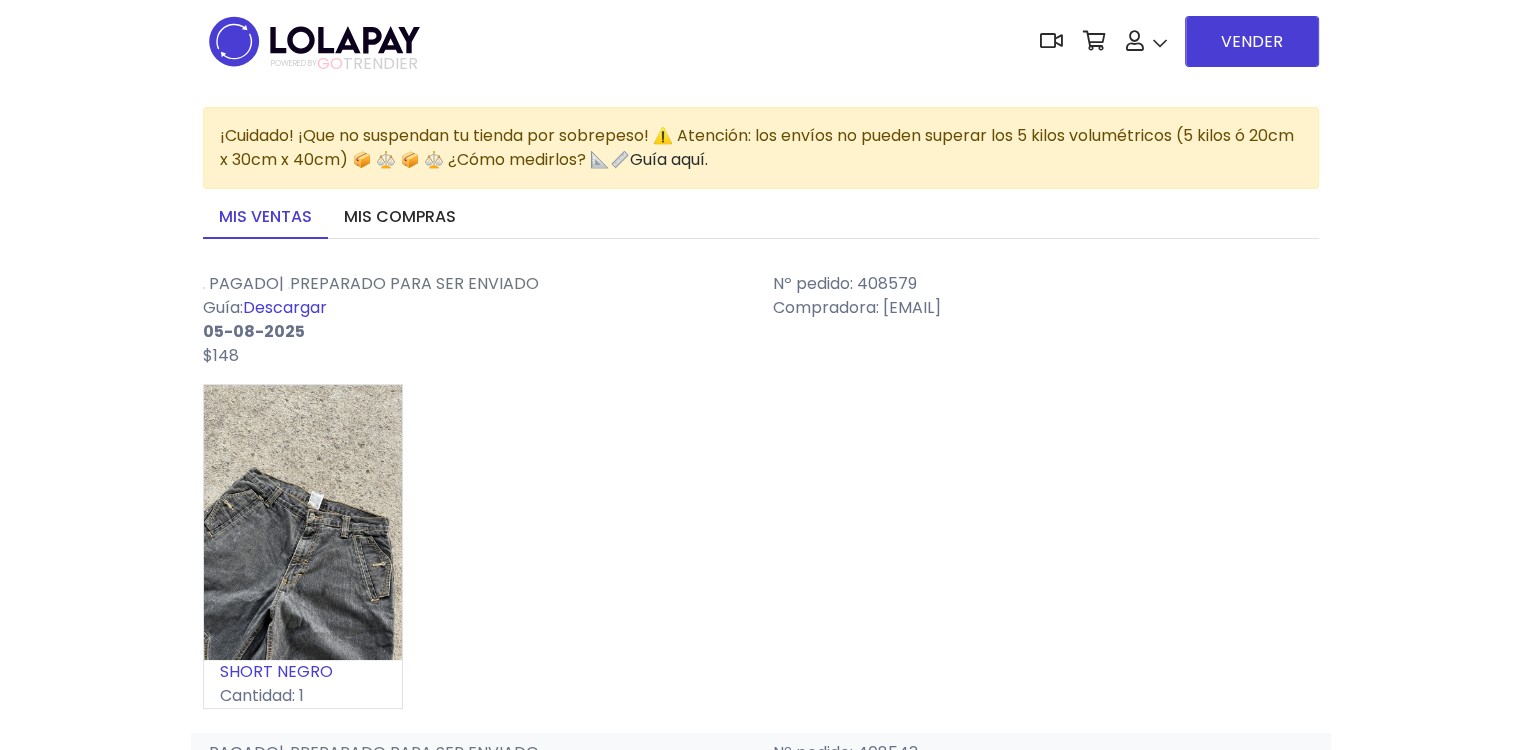 click on "Nº pedido: 408579" at bounding box center (1046, 284) 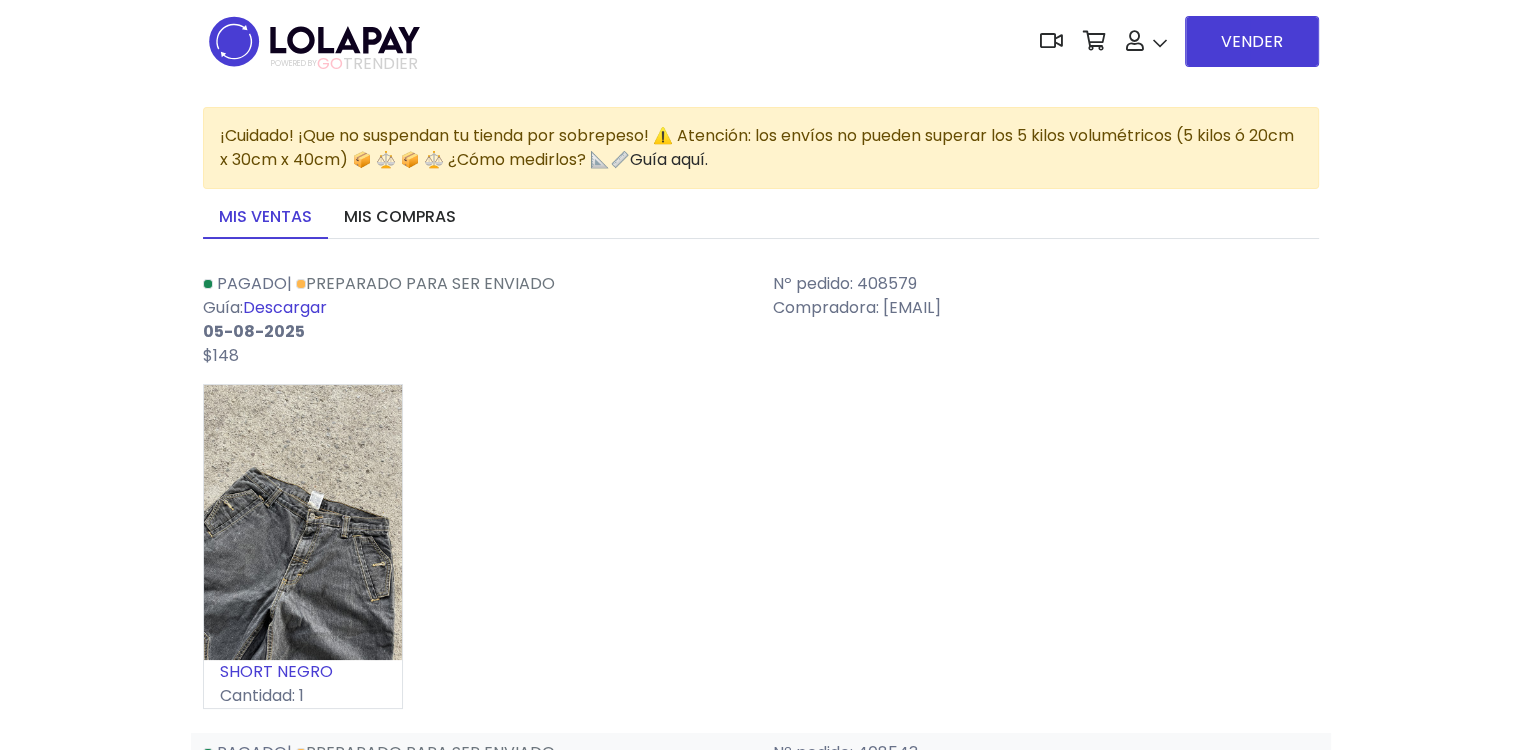 click on "Descargar" at bounding box center (285, 307) 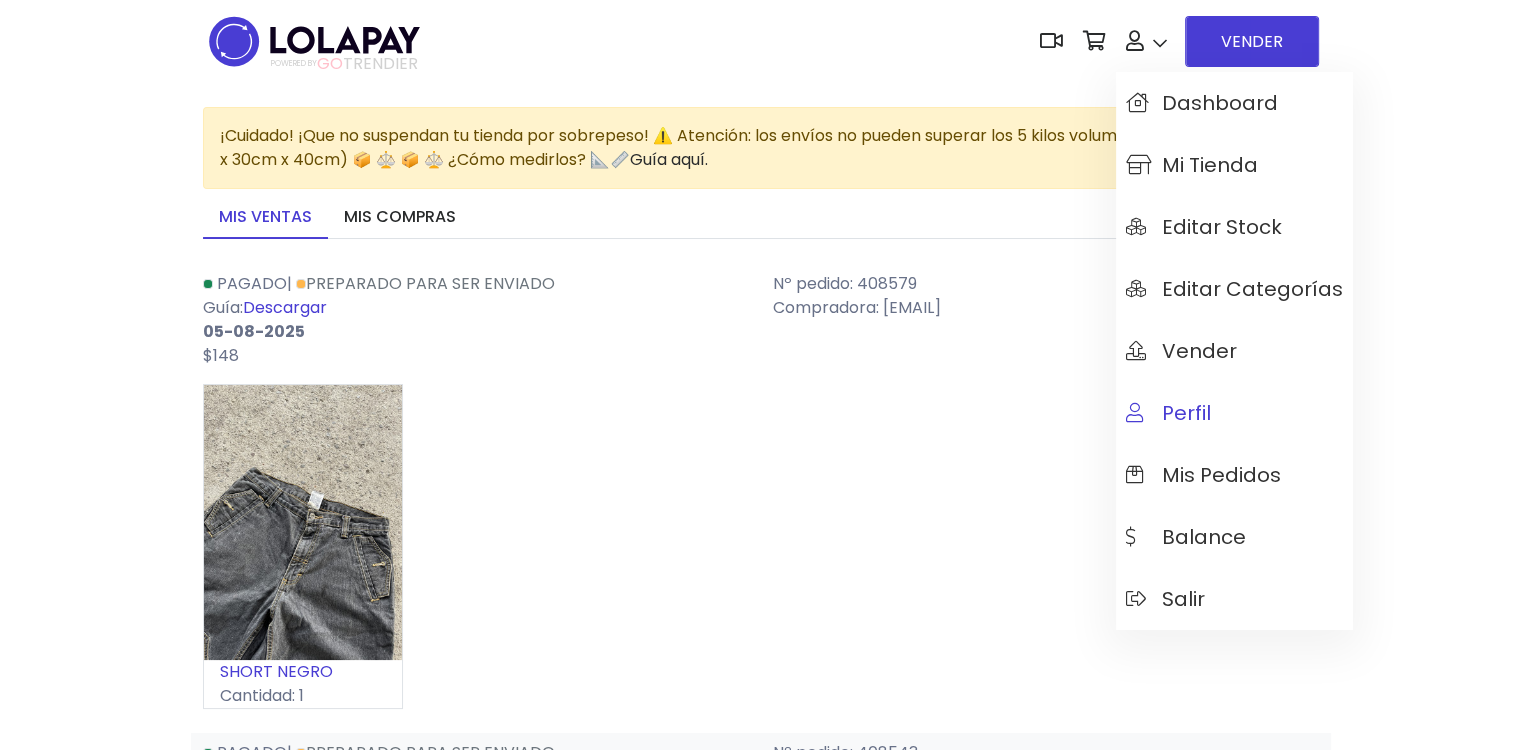 click on "Perfil" at bounding box center (1168, 413) 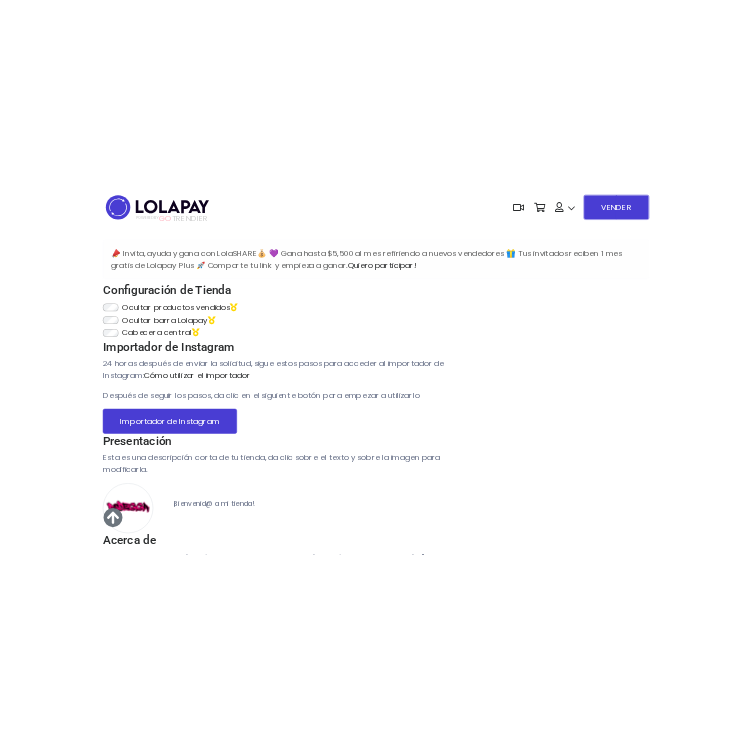 scroll, scrollTop: 0, scrollLeft: 0, axis: both 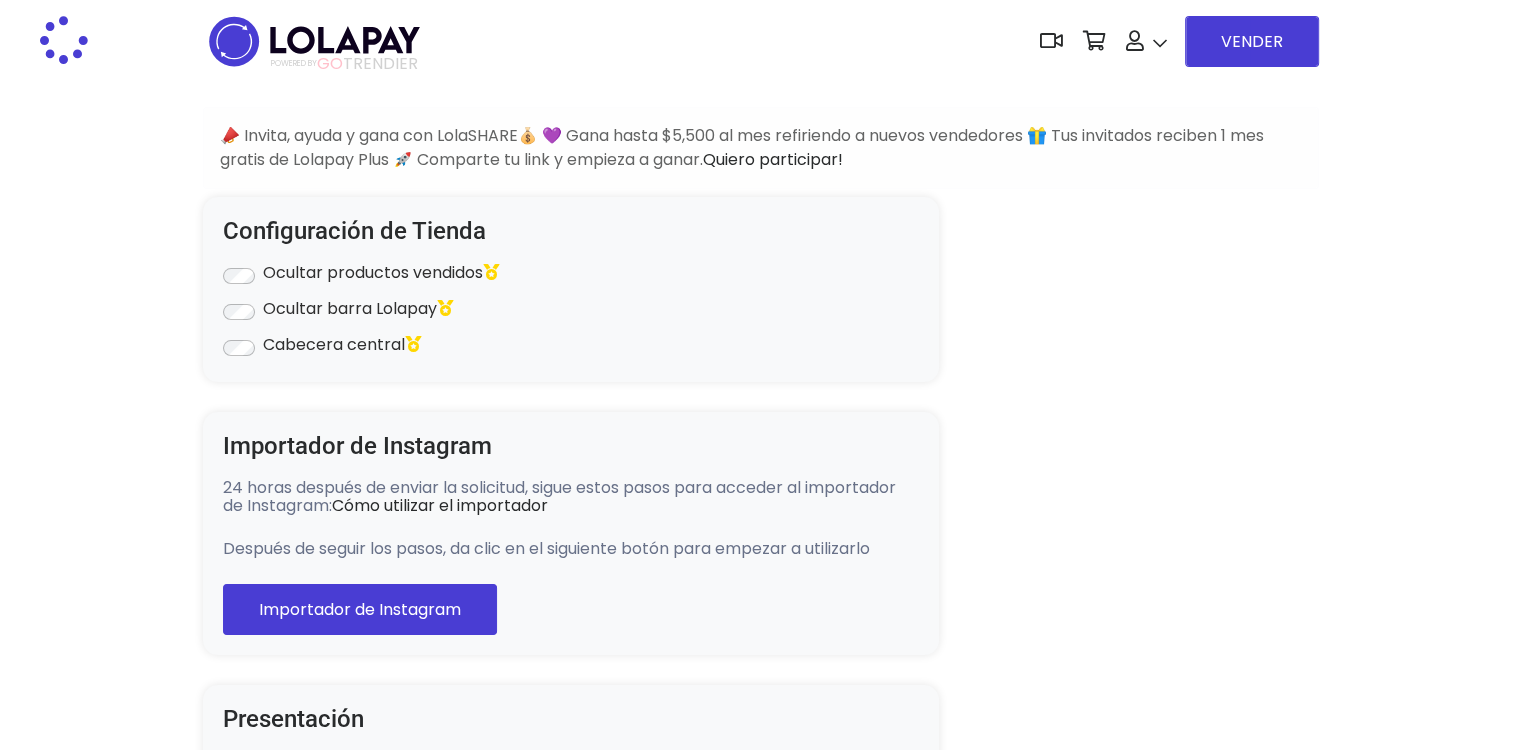 type on "**********" 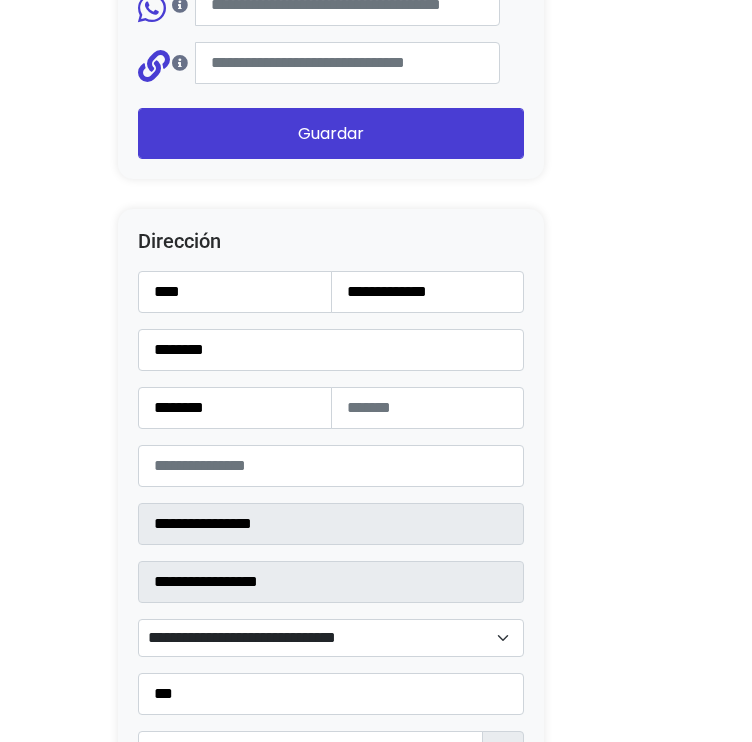 scroll, scrollTop: 2600, scrollLeft: 0, axis: vertical 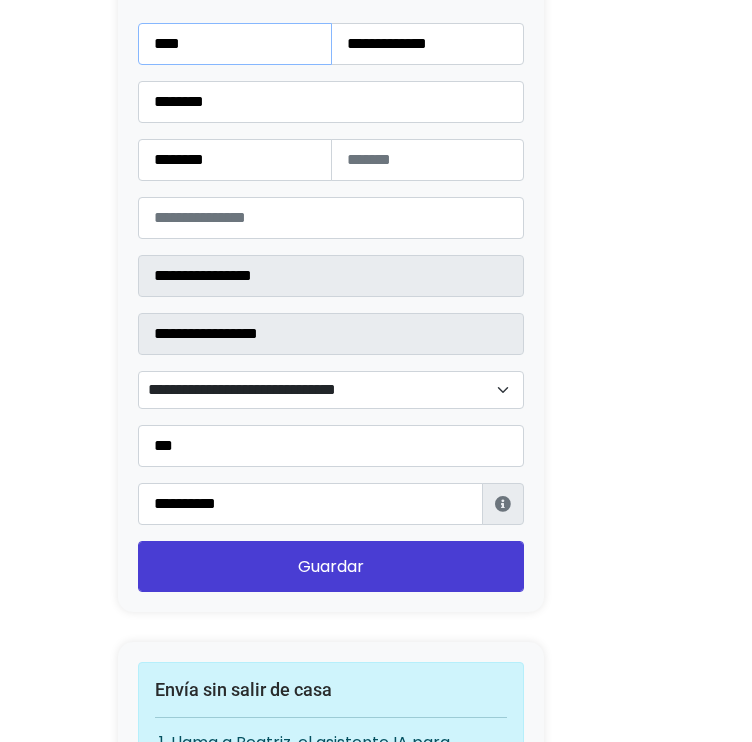 click on "****" at bounding box center (235, 44) 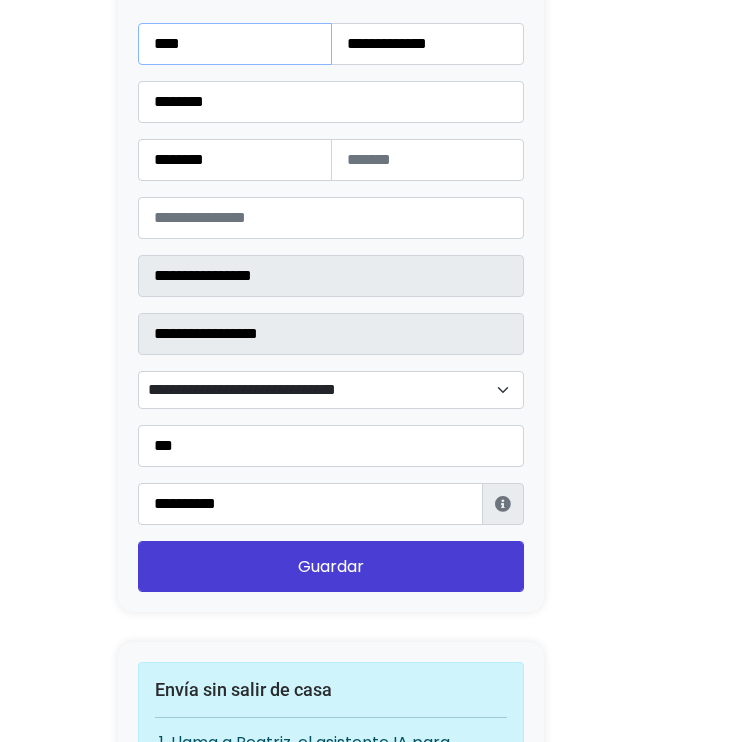 paste on "********" 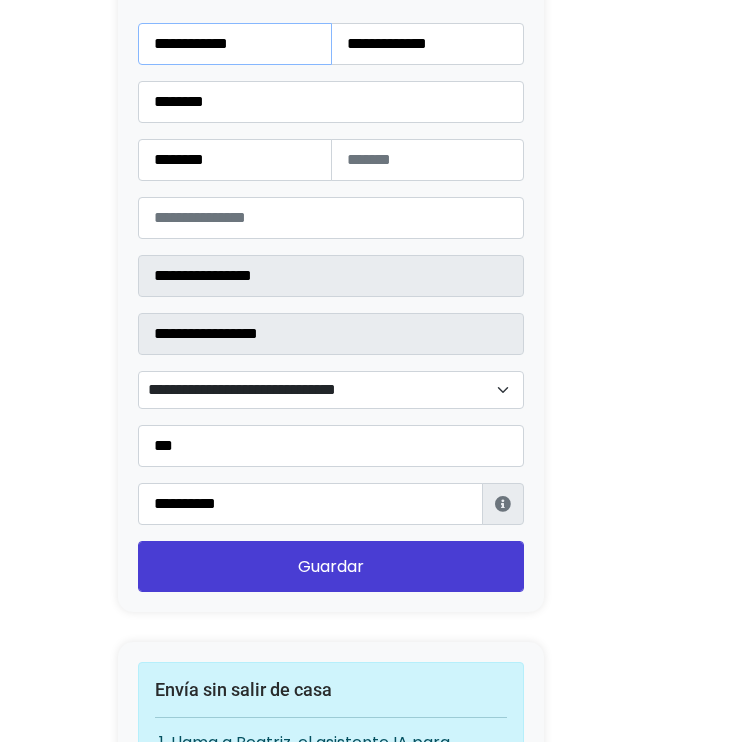 type on "**********" 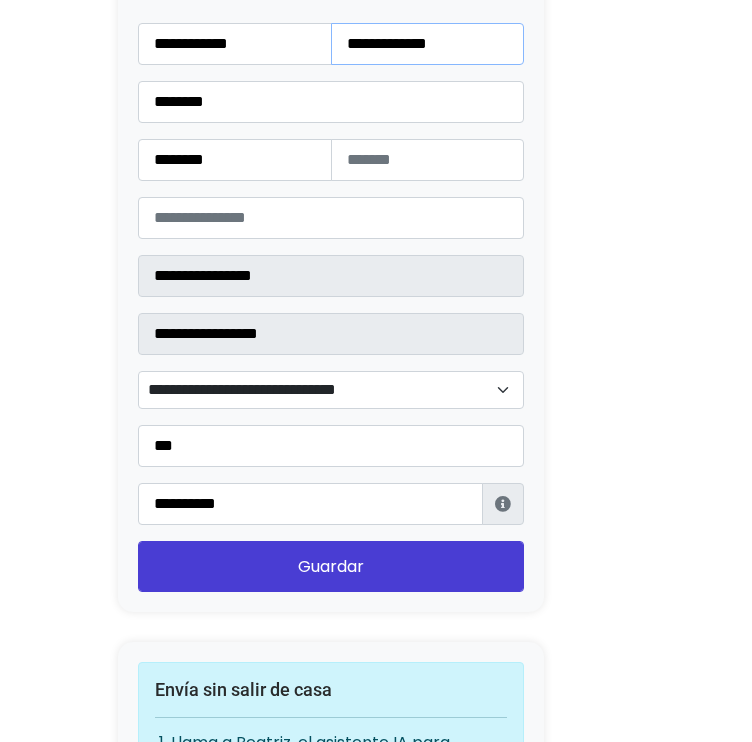 click on "**********" at bounding box center [428, 44] 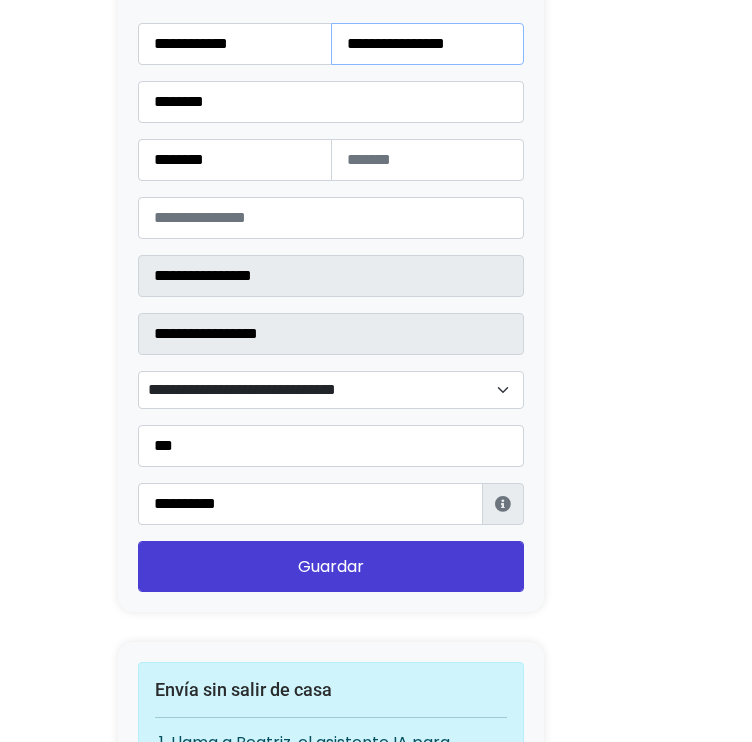 type on "**********" 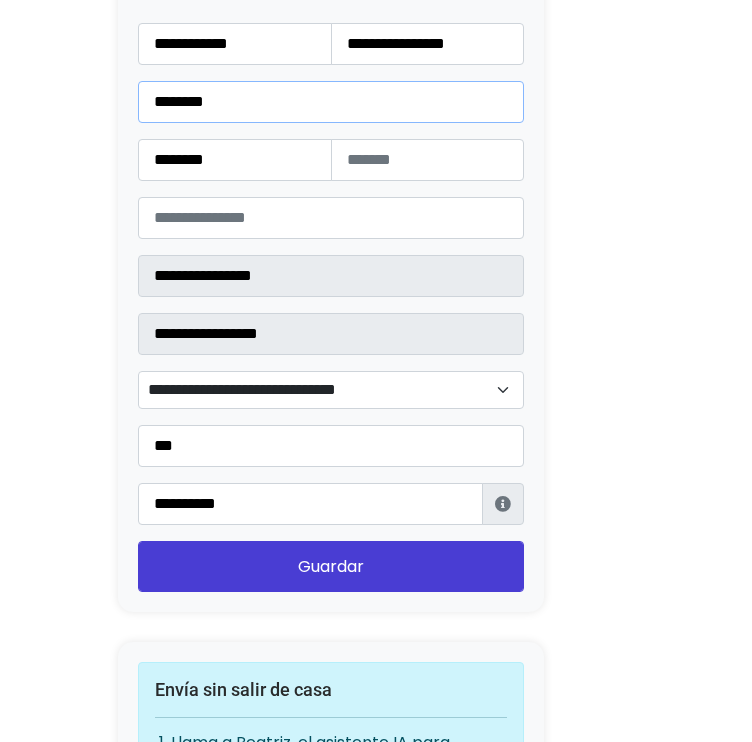 click on "********" at bounding box center [331, 102] 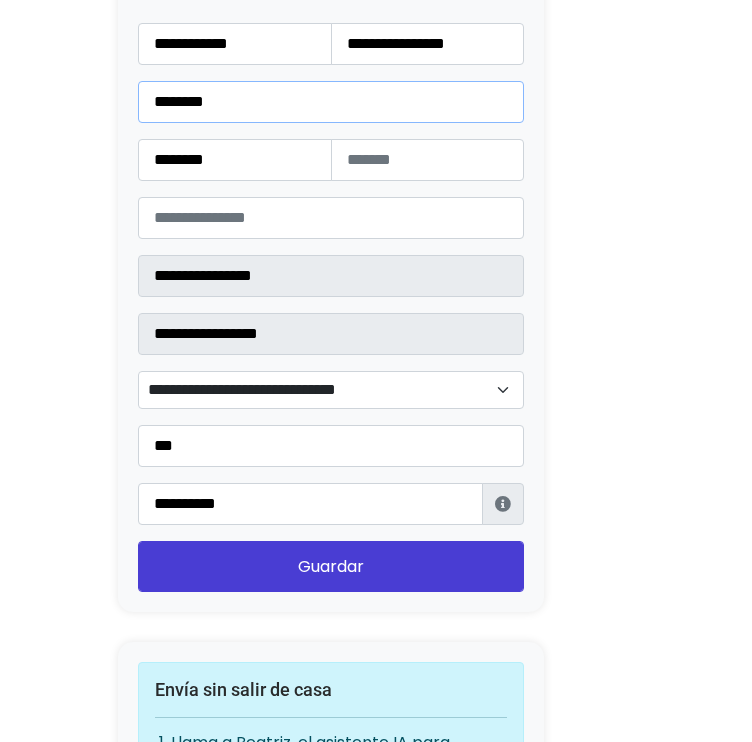 paste on "*******" 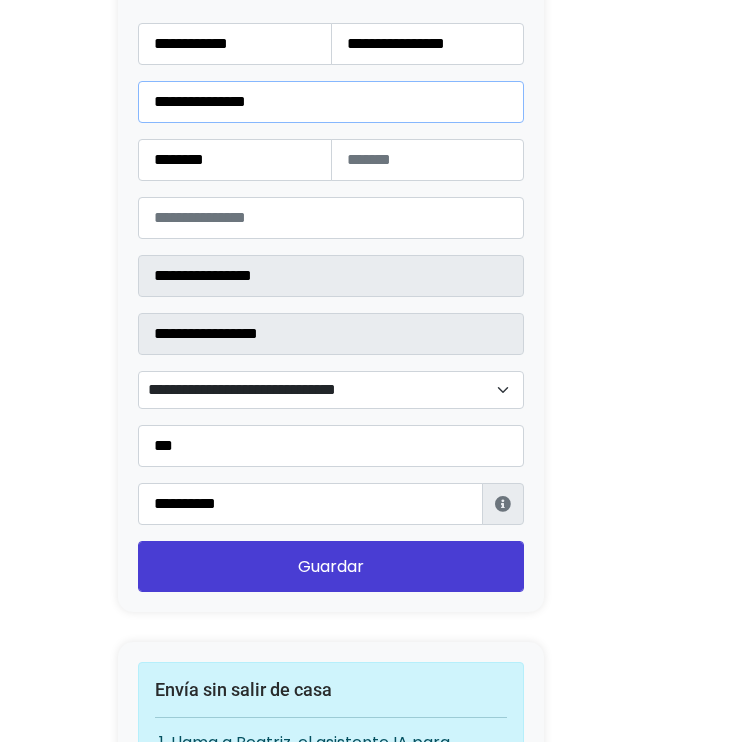 type on "**********" 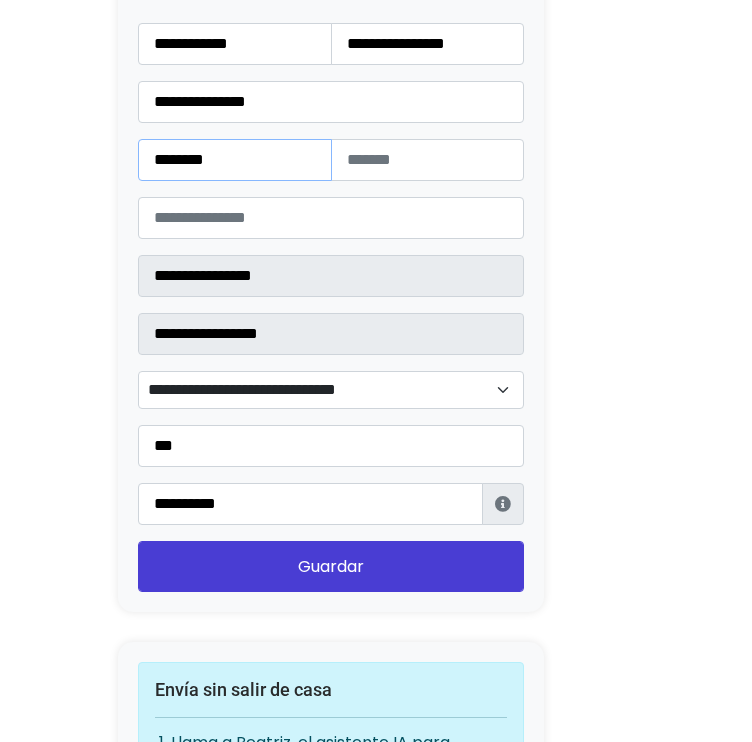 click on "********" at bounding box center (235, 160) 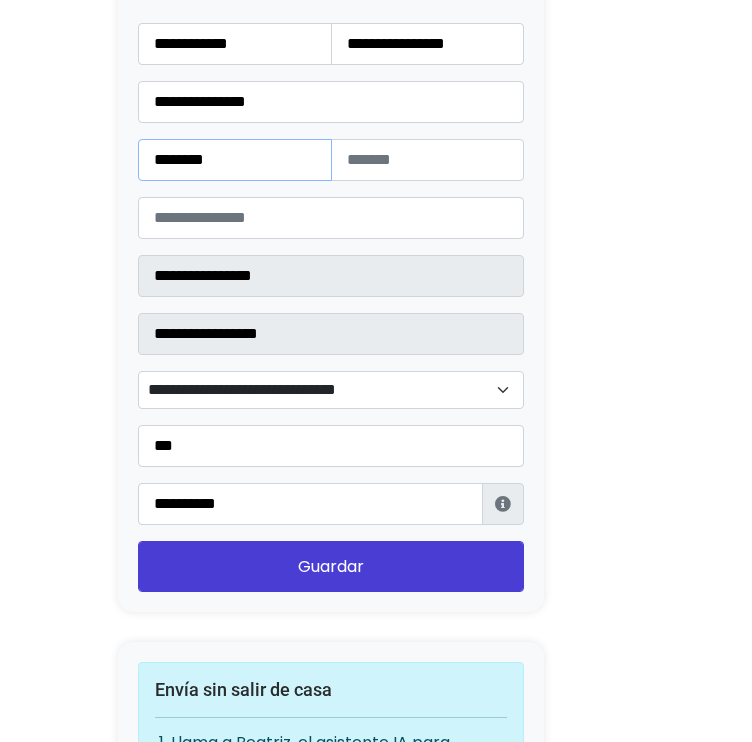 paste 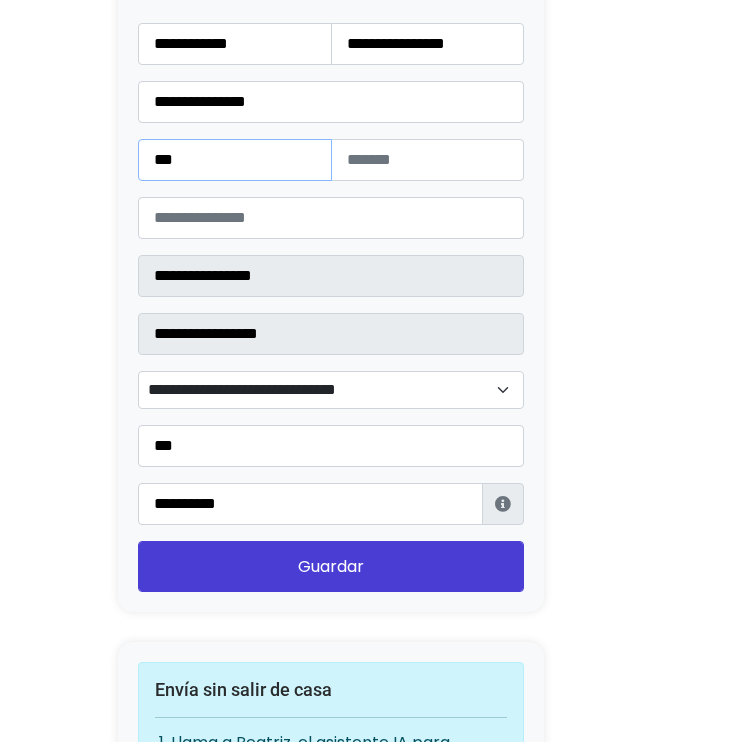 type on "***" 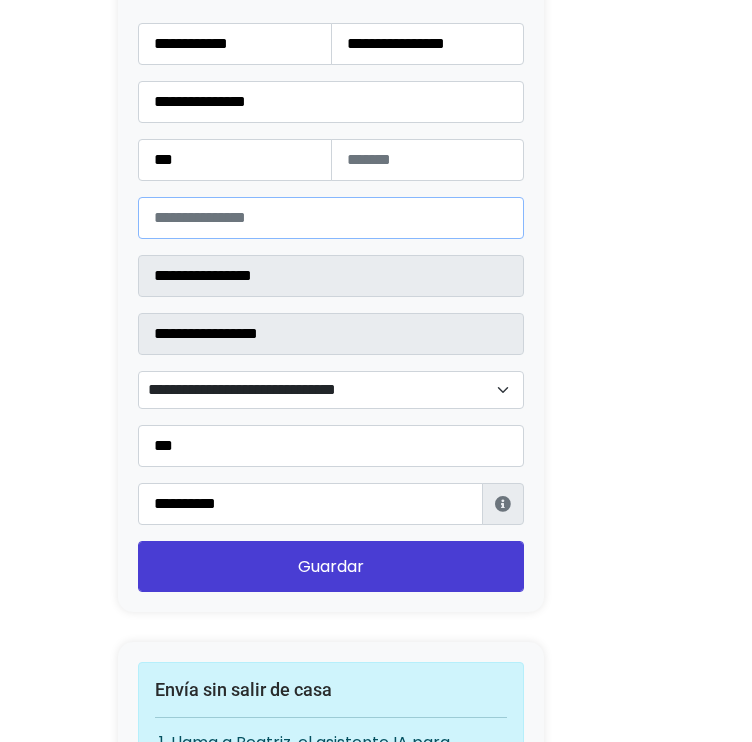 click on "*****" at bounding box center [331, 218] 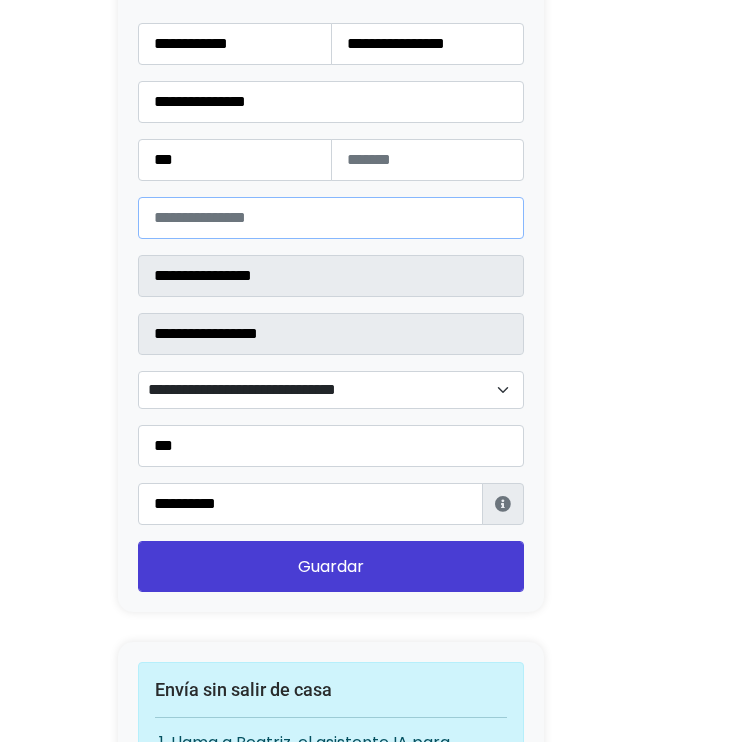 type on "*****" 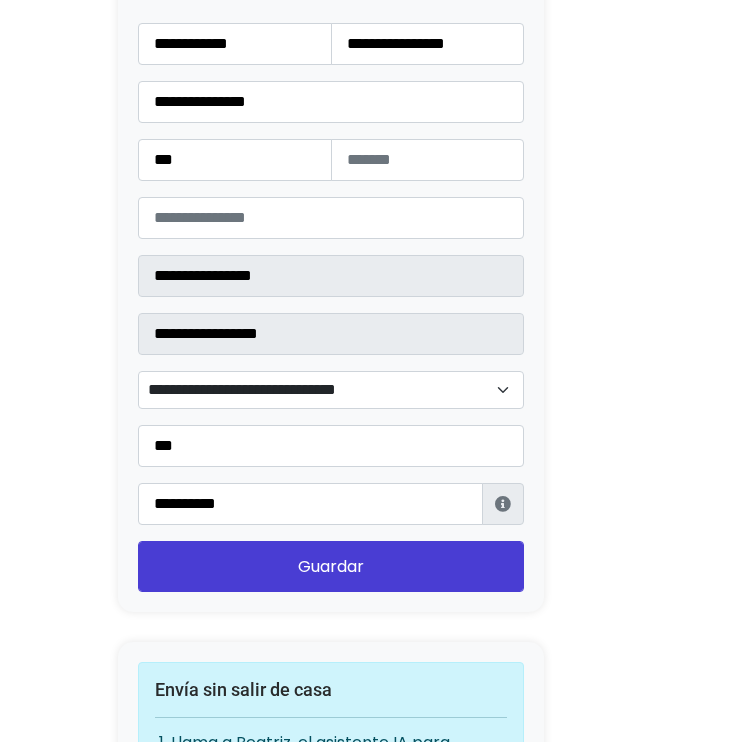 click on "**********" at bounding box center (331, 390) 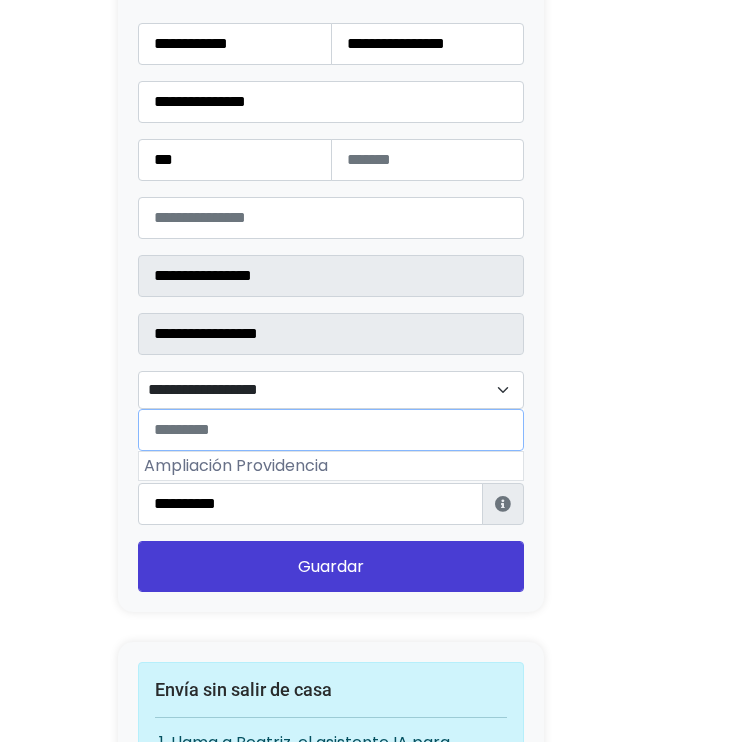 click on "**********" at bounding box center [331, 390] 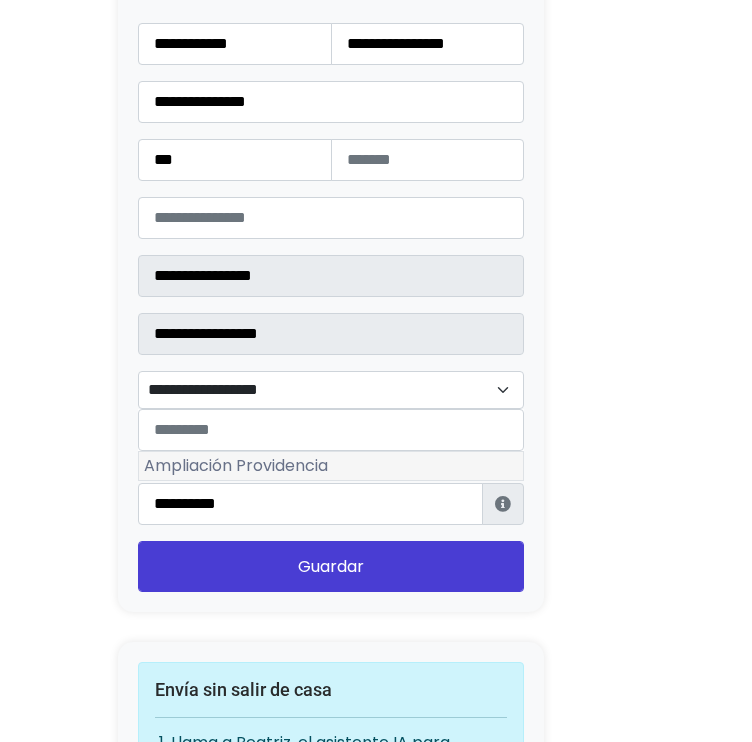 click on "Ampliación Providencia" at bounding box center [331, 466] 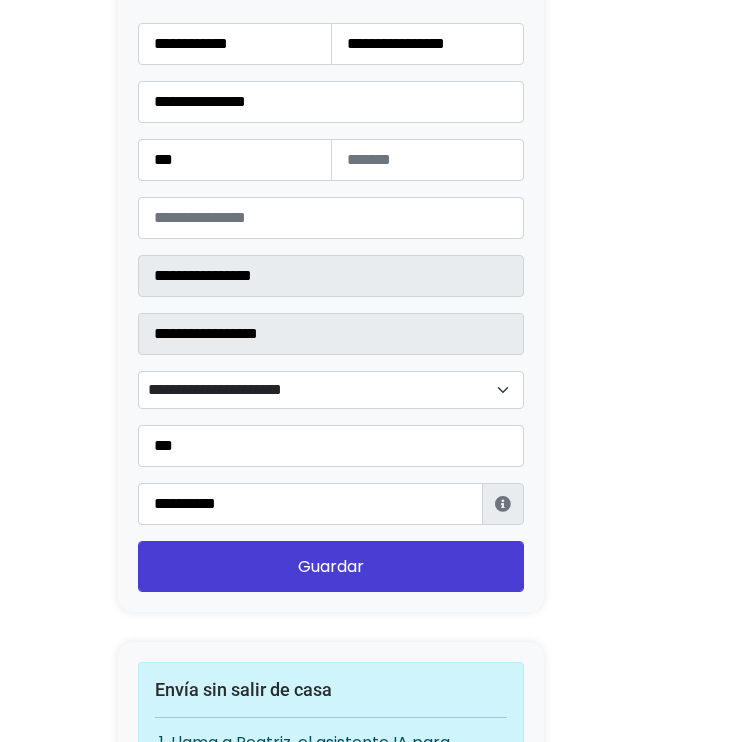 click on "Convierte tu oferta para desbloquear esta acción
ACTUAL
Plan gratuito
5 ventas sin costo al mes
✅  Ventas limitadas
❌  Renovación de guías
❌  Reviews
❌  Guías al instante
RECOMENDADO" at bounding box center (376, -752) 